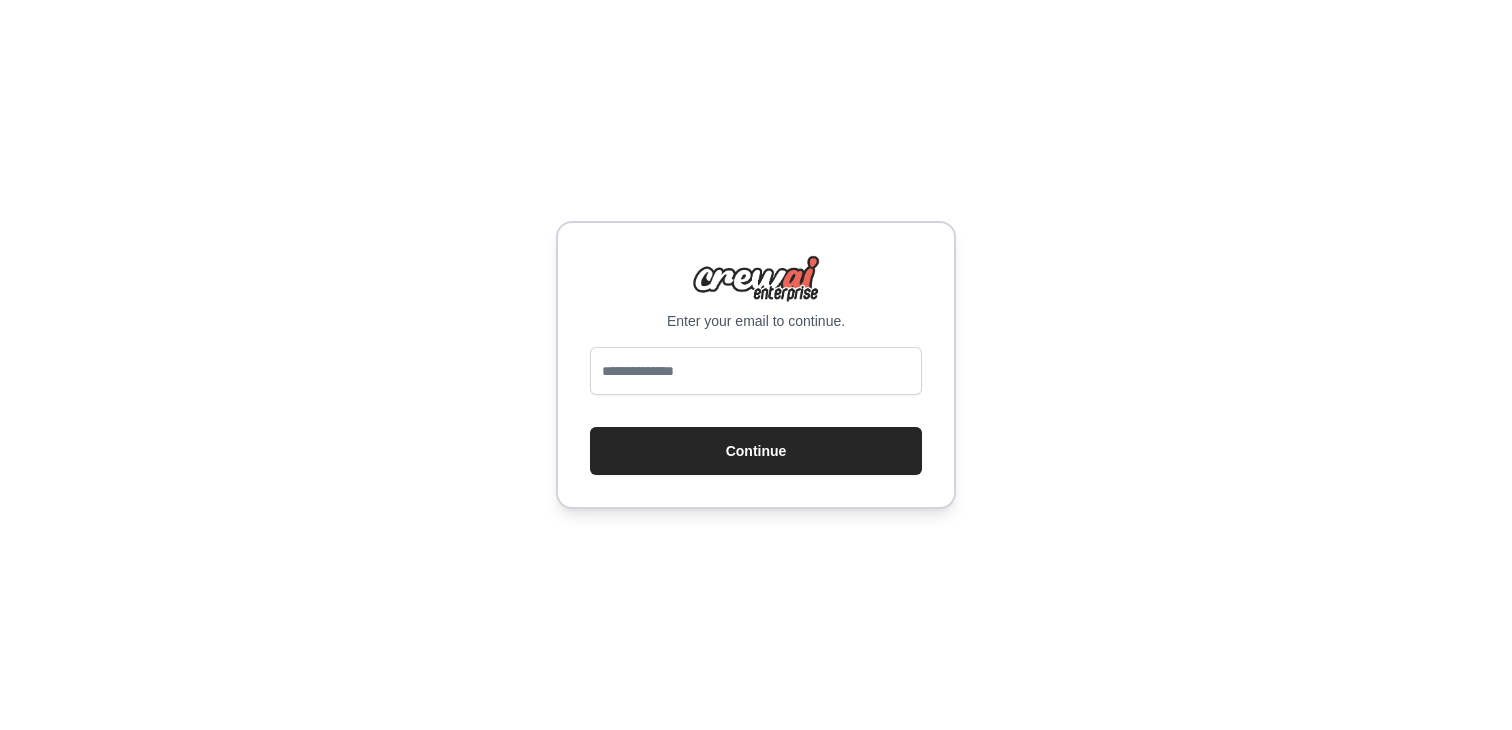 scroll, scrollTop: 0, scrollLeft: 0, axis: both 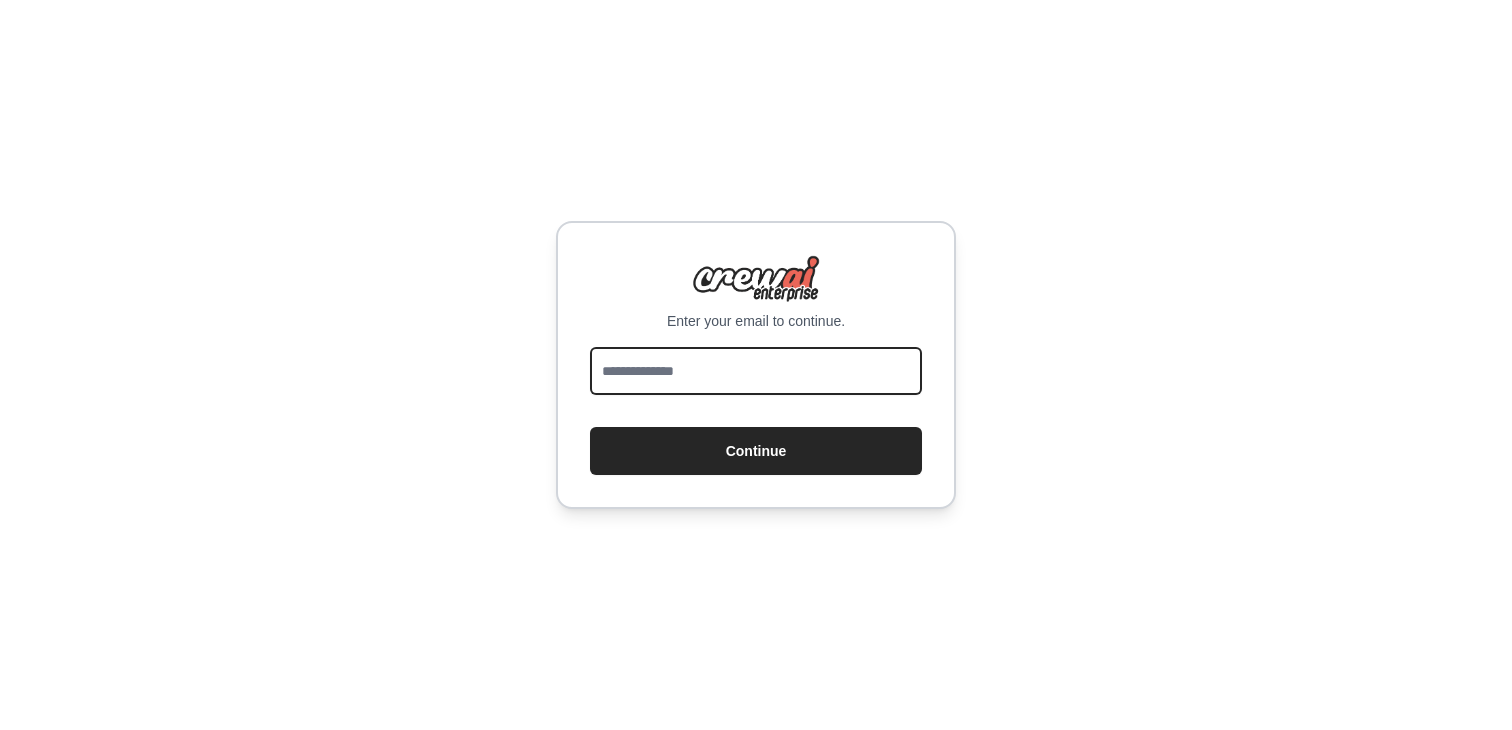 click at bounding box center [756, 371] 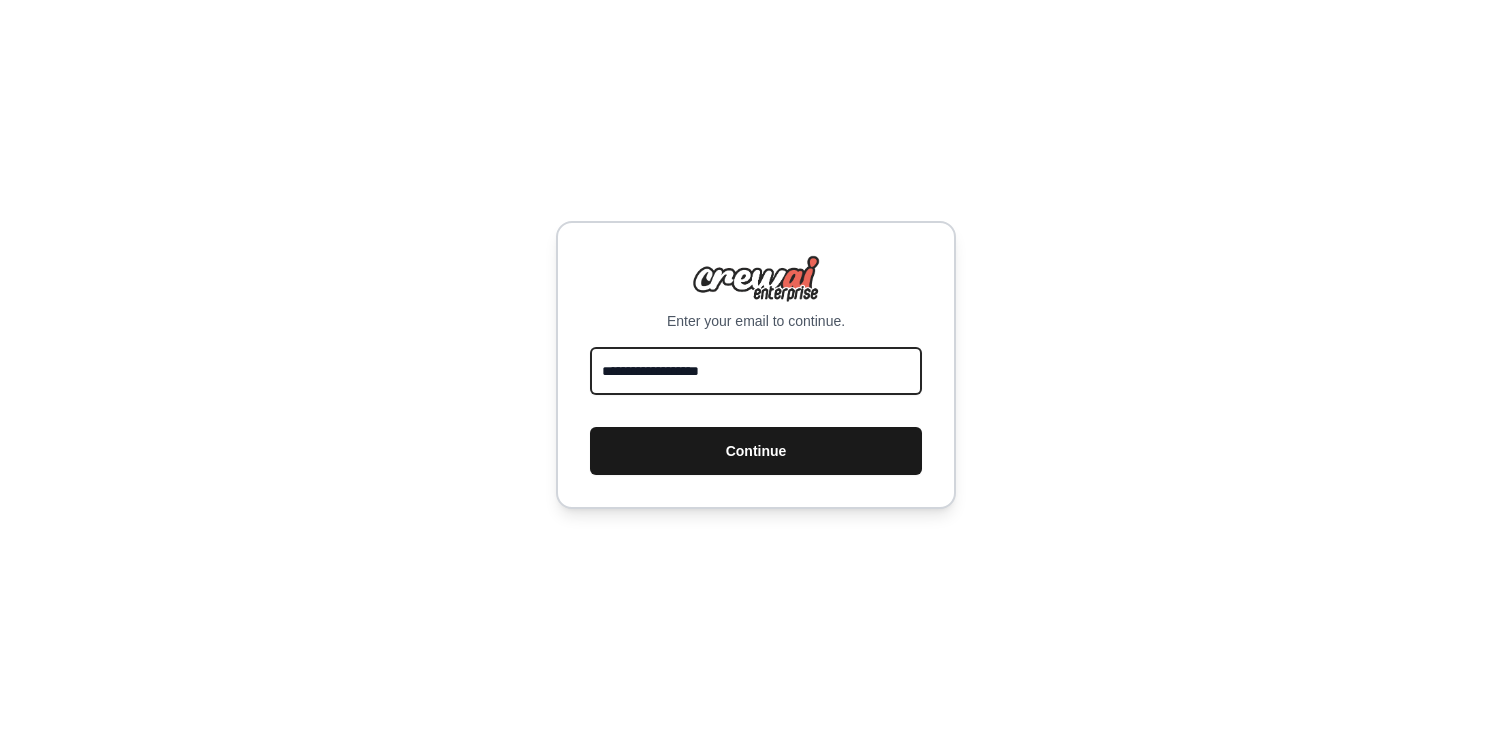 type on "**********" 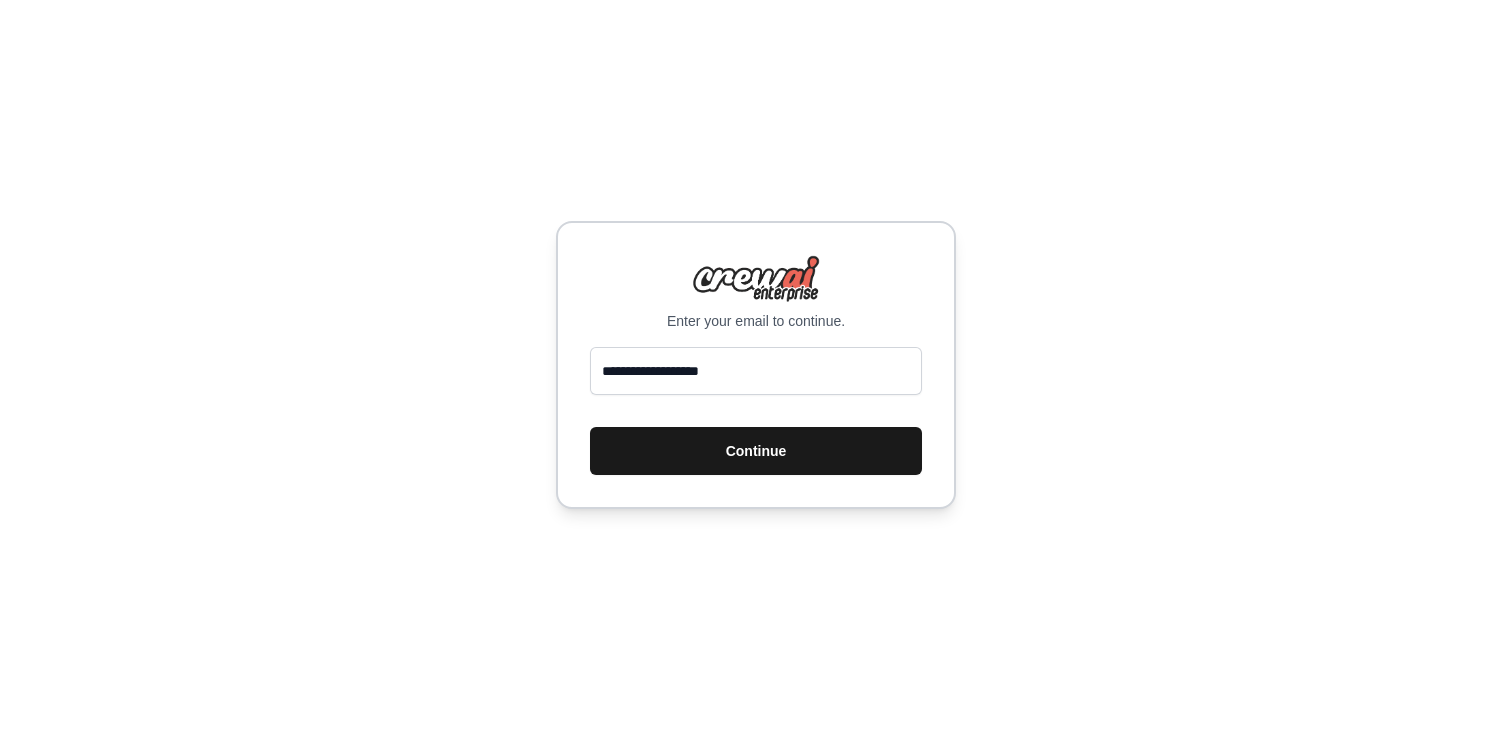 click on "Continue" at bounding box center [756, 451] 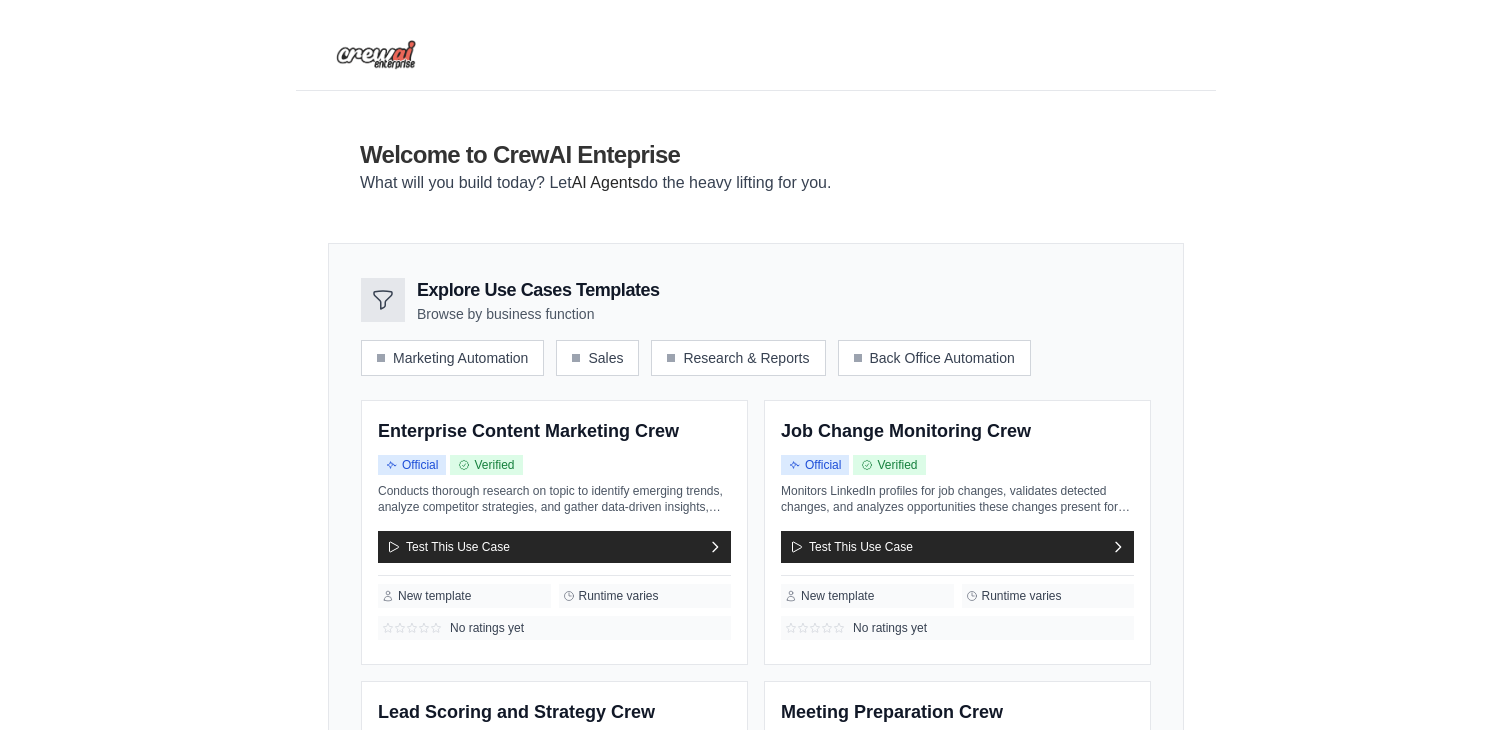 scroll, scrollTop: 0, scrollLeft: 0, axis: both 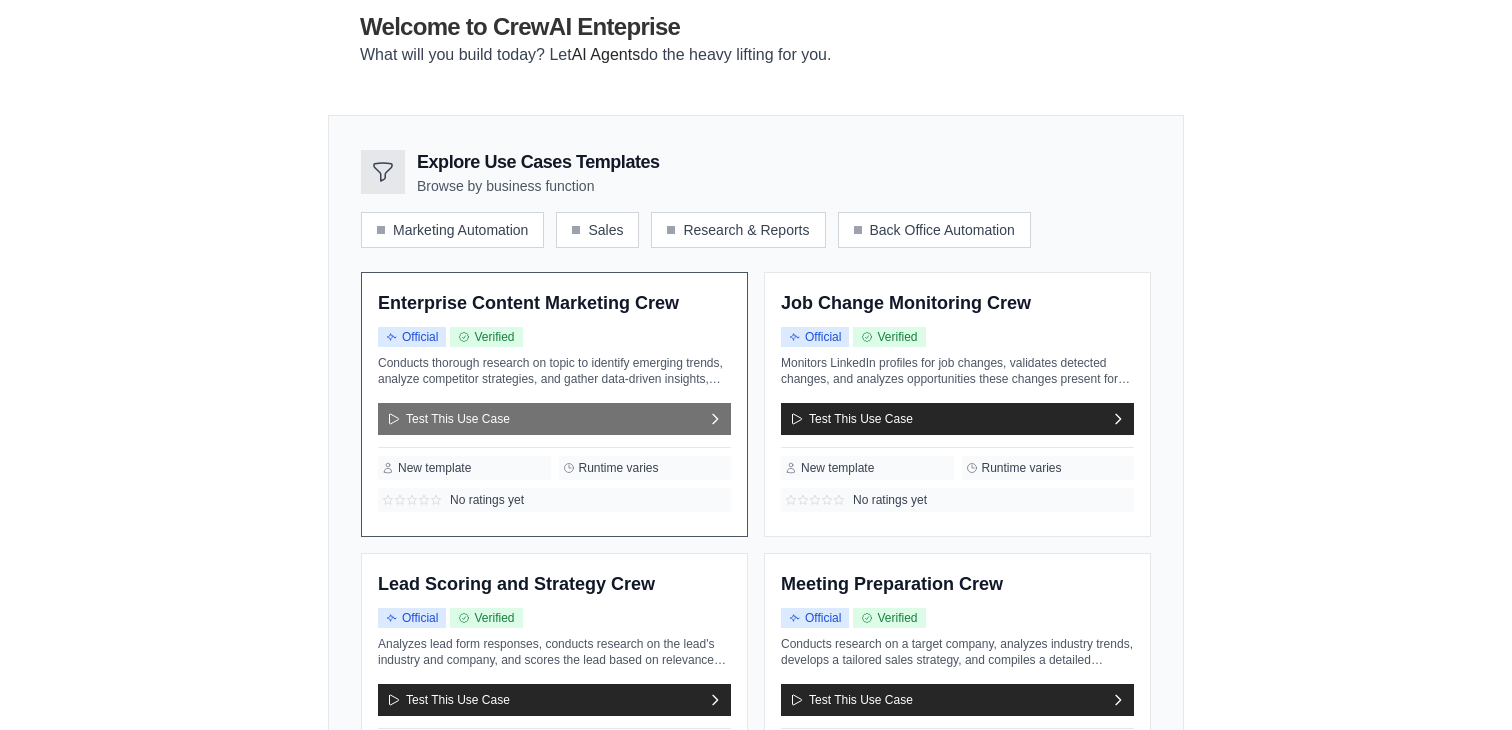 click on "Test This Use Case" at bounding box center [554, 419] 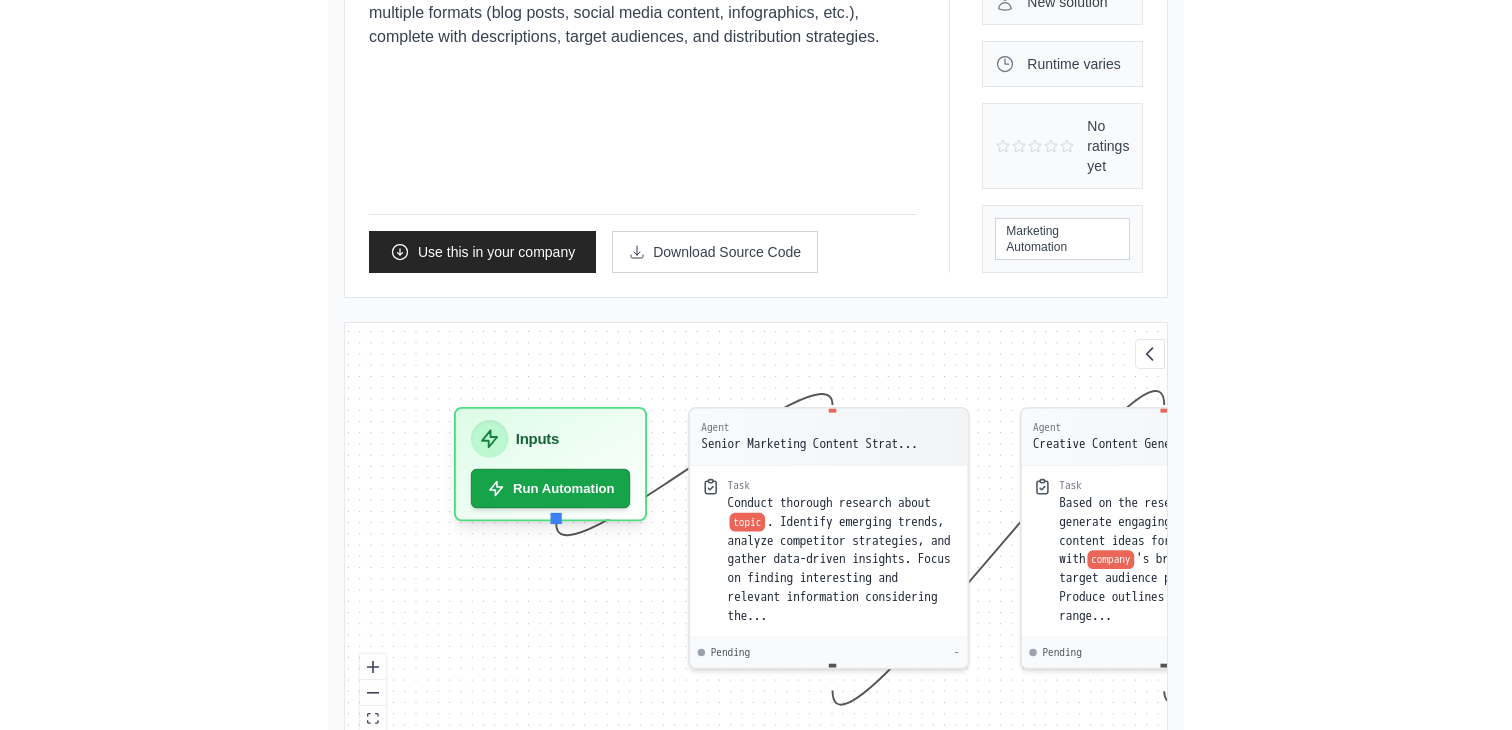 scroll, scrollTop: 387, scrollLeft: 0, axis: vertical 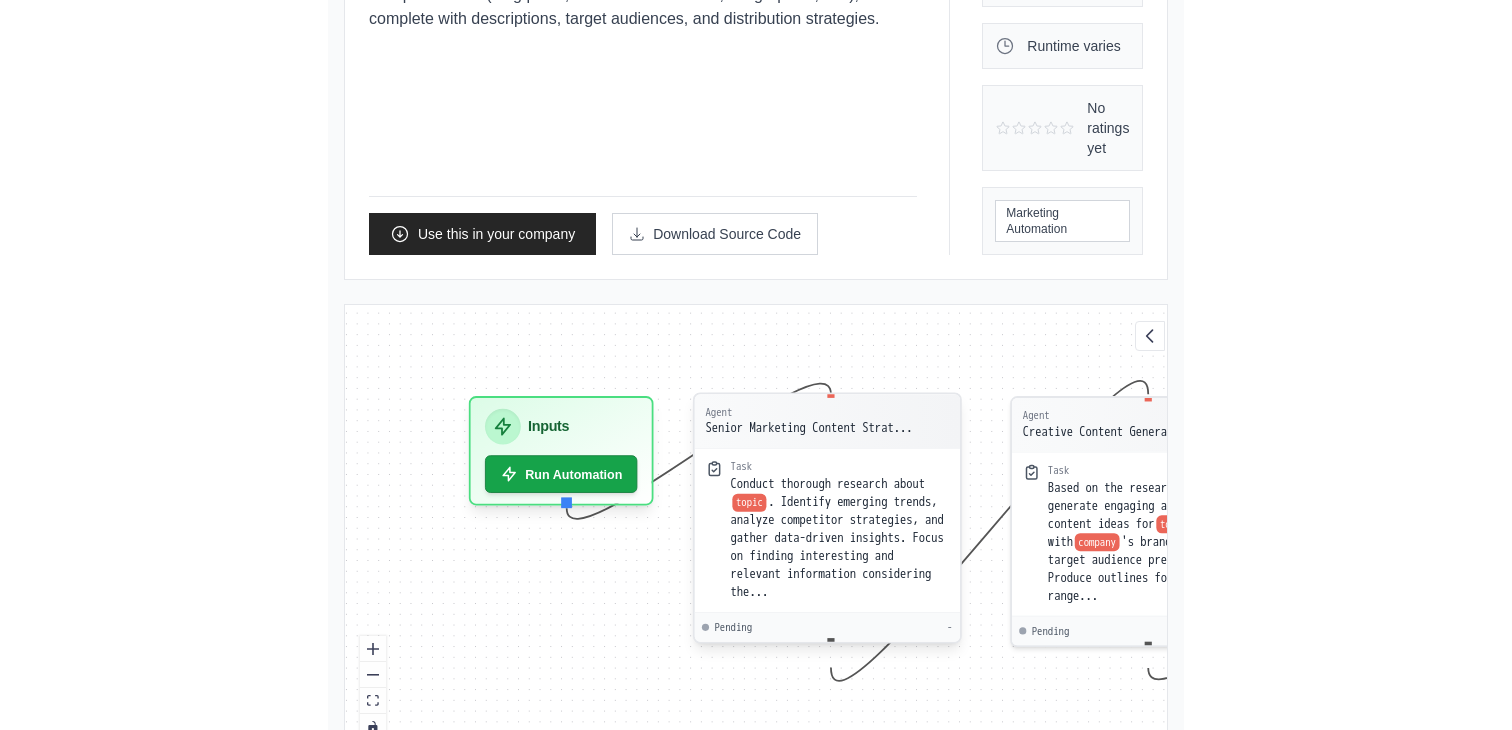 click on "topic" at bounding box center (749, 503) 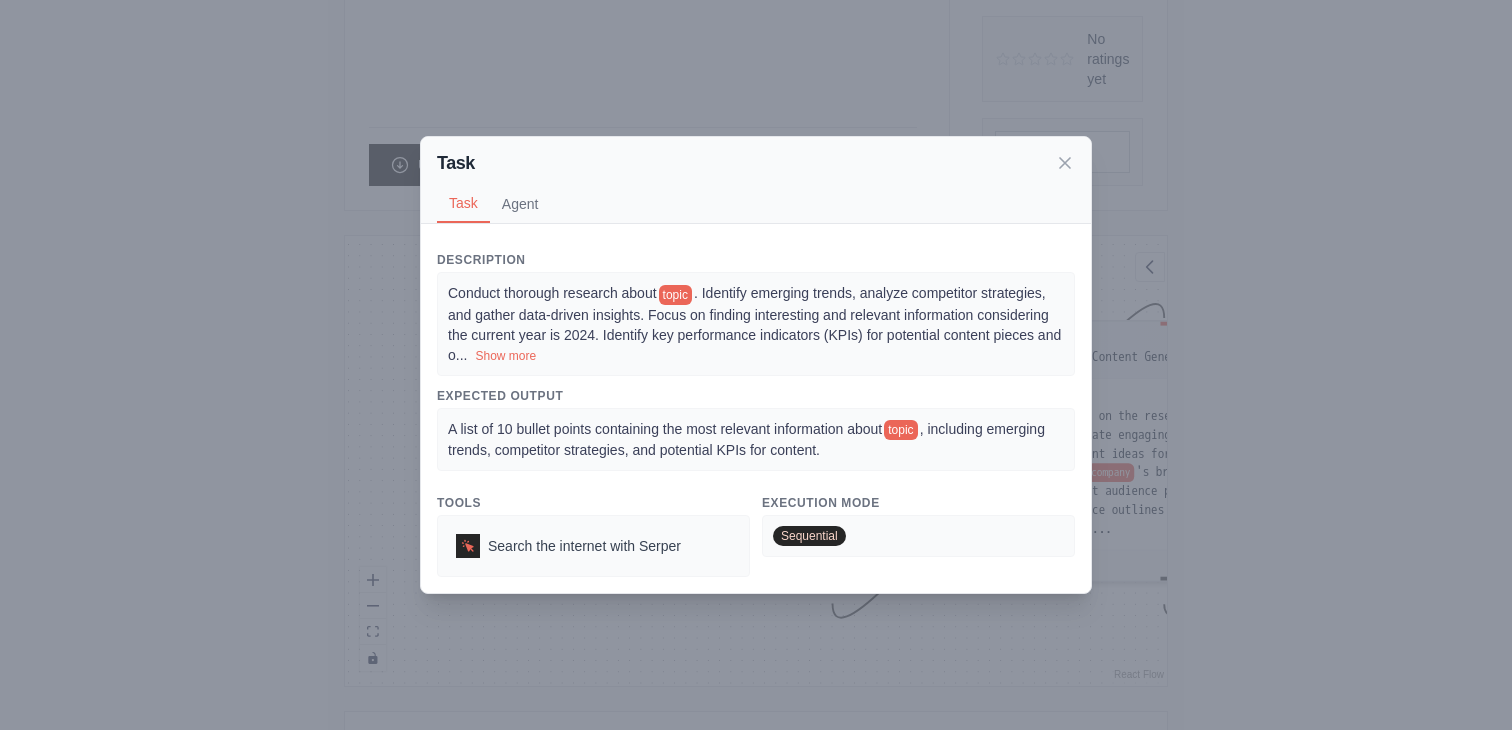 scroll, scrollTop: 451, scrollLeft: 0, axis: vertical 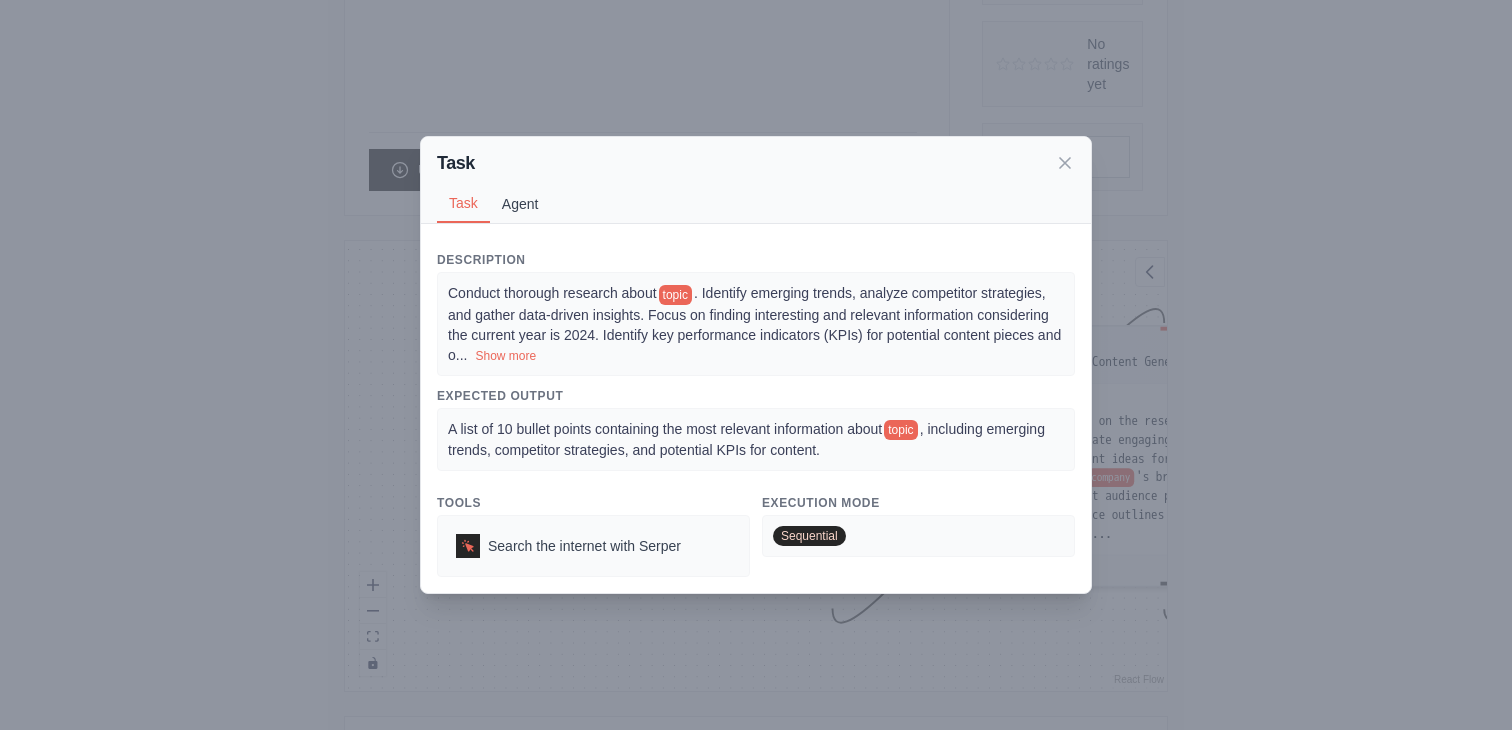 click on "Agent" at bounding box center [520, 204] 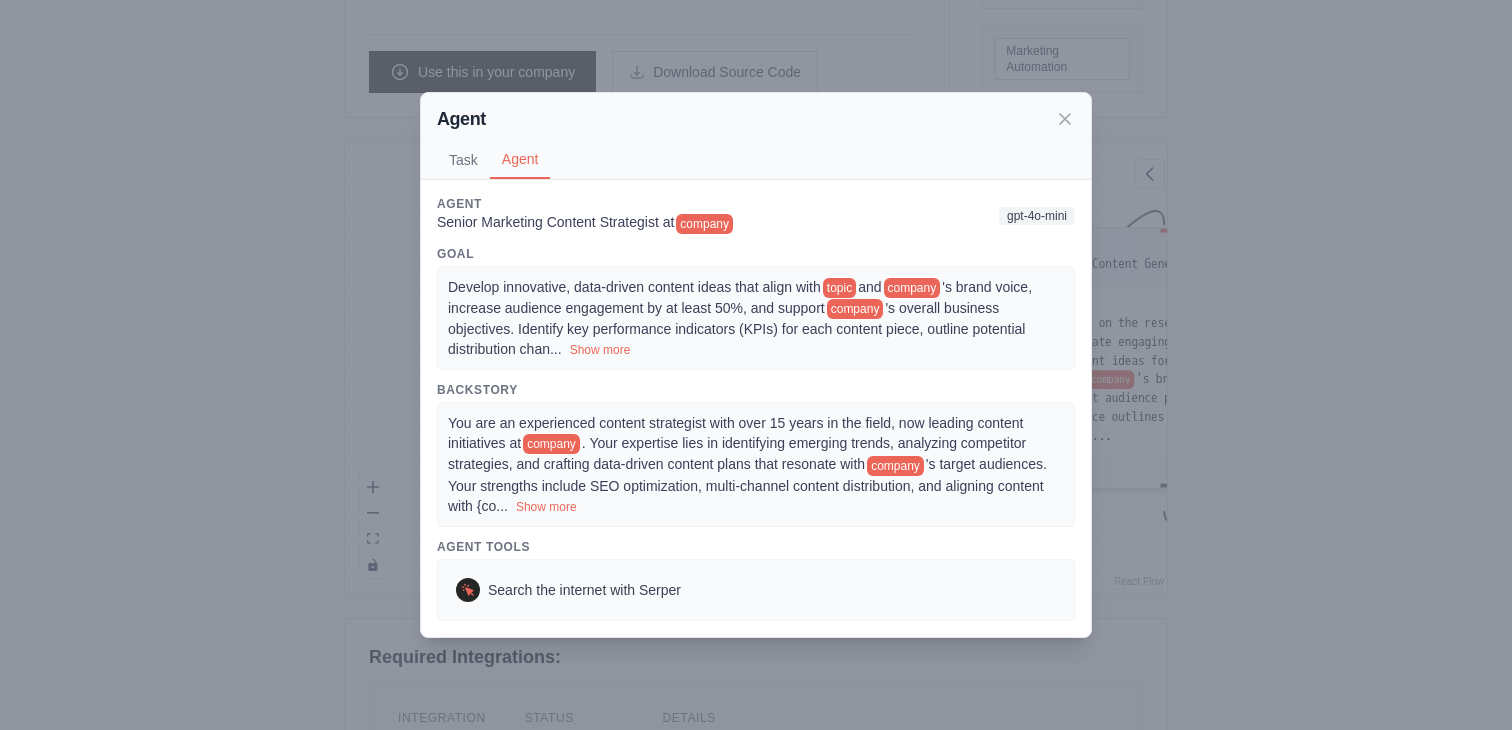 scroll, scrollTop: 525, scrollLeft: 0, axis: vertical 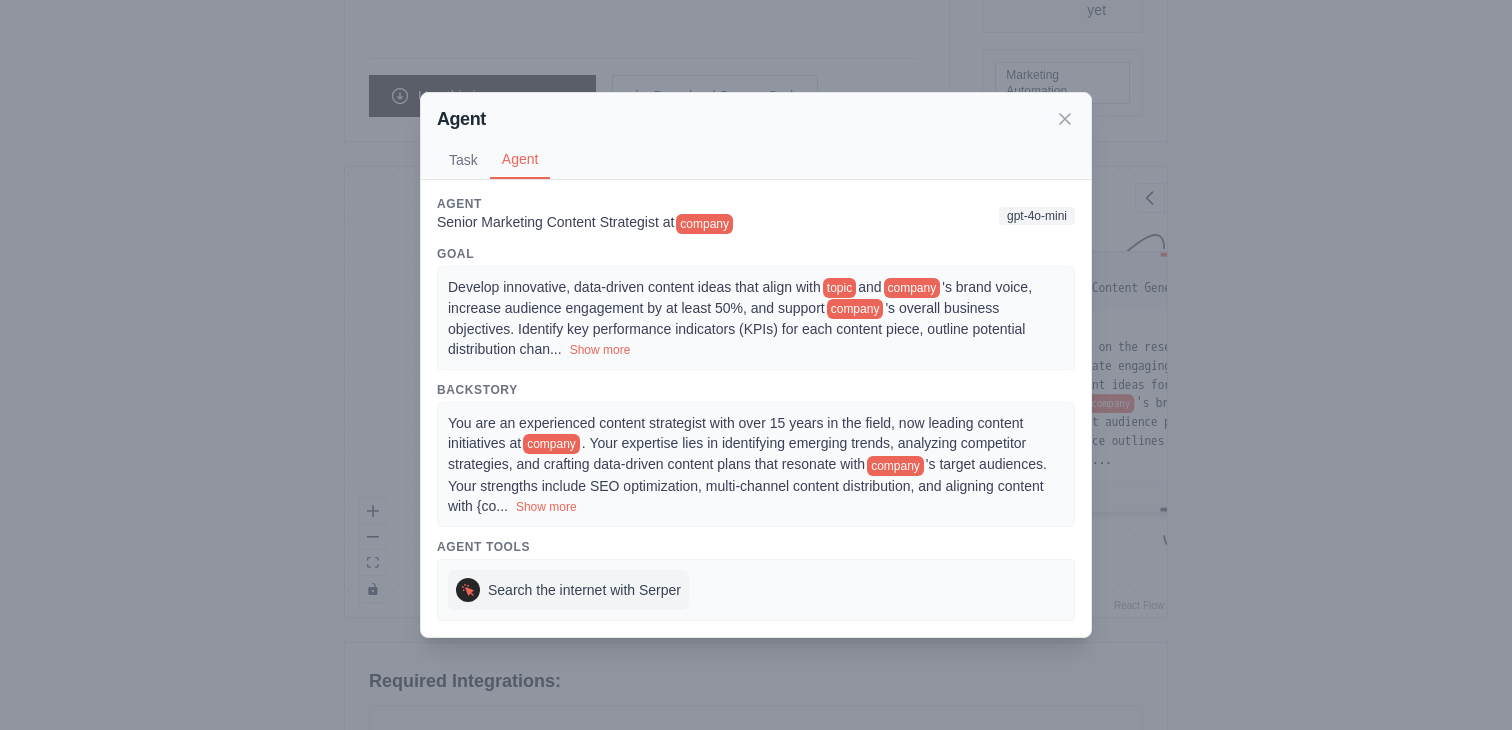 click on "Search the internet with Serper" at bounding box center [584, 590] 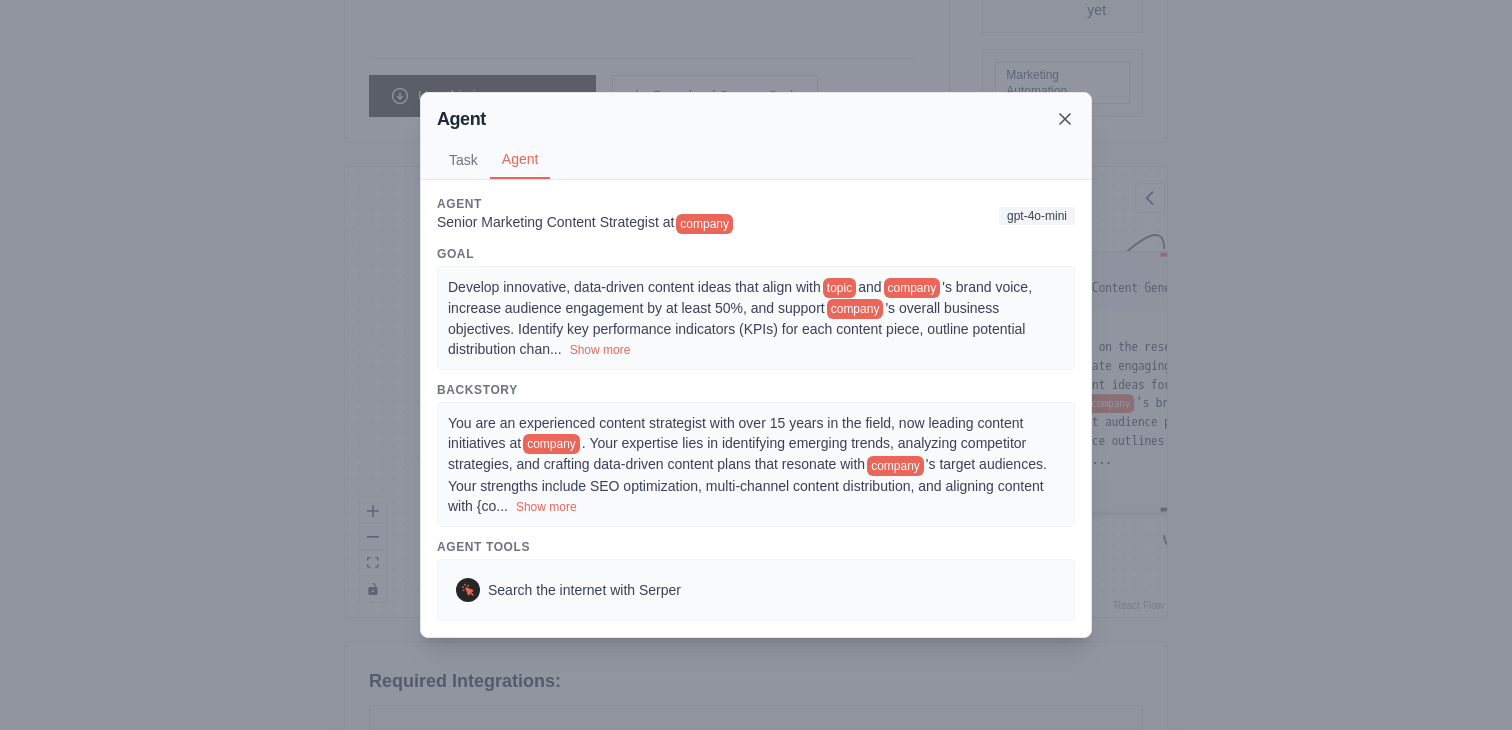click 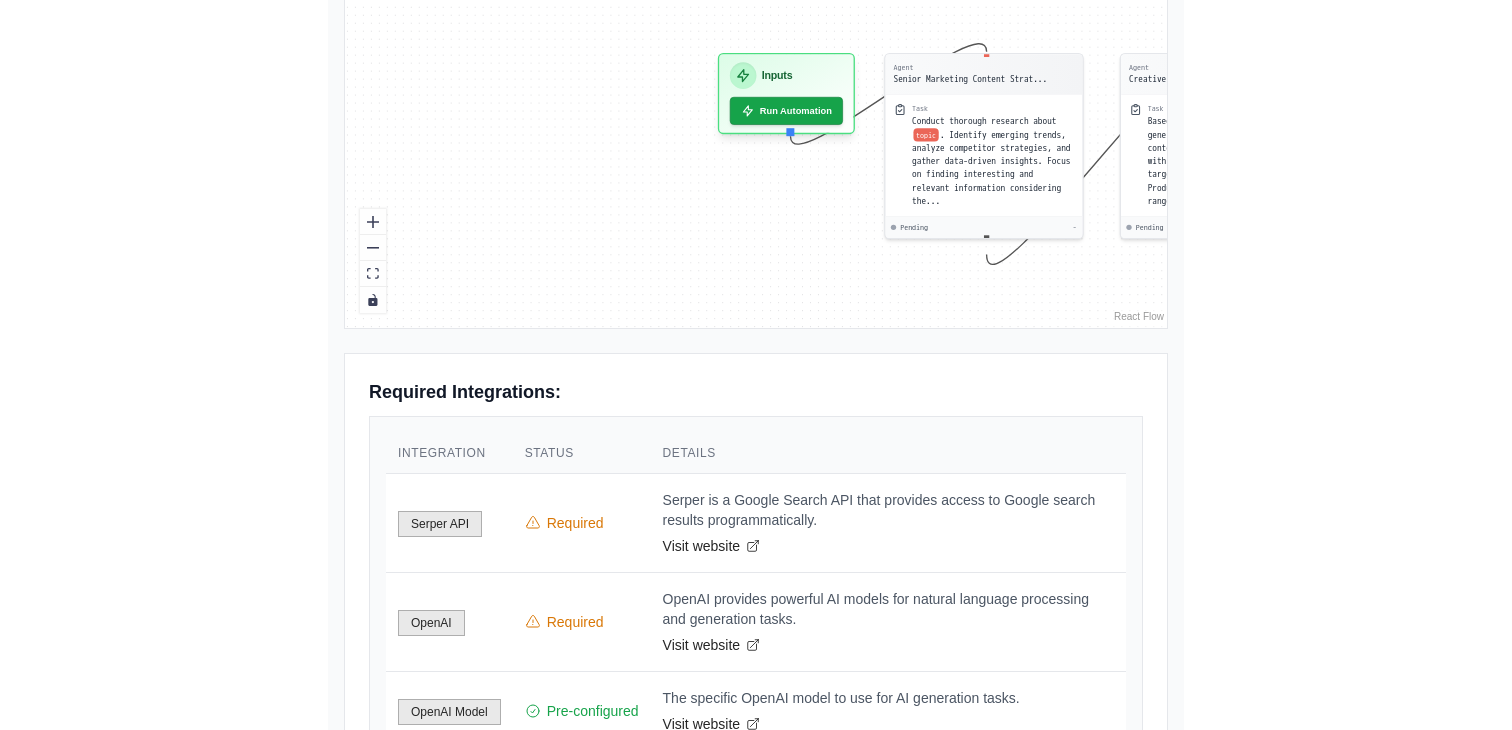 scroll, scrollTop: 0, scrollLeft: 0, axis: both 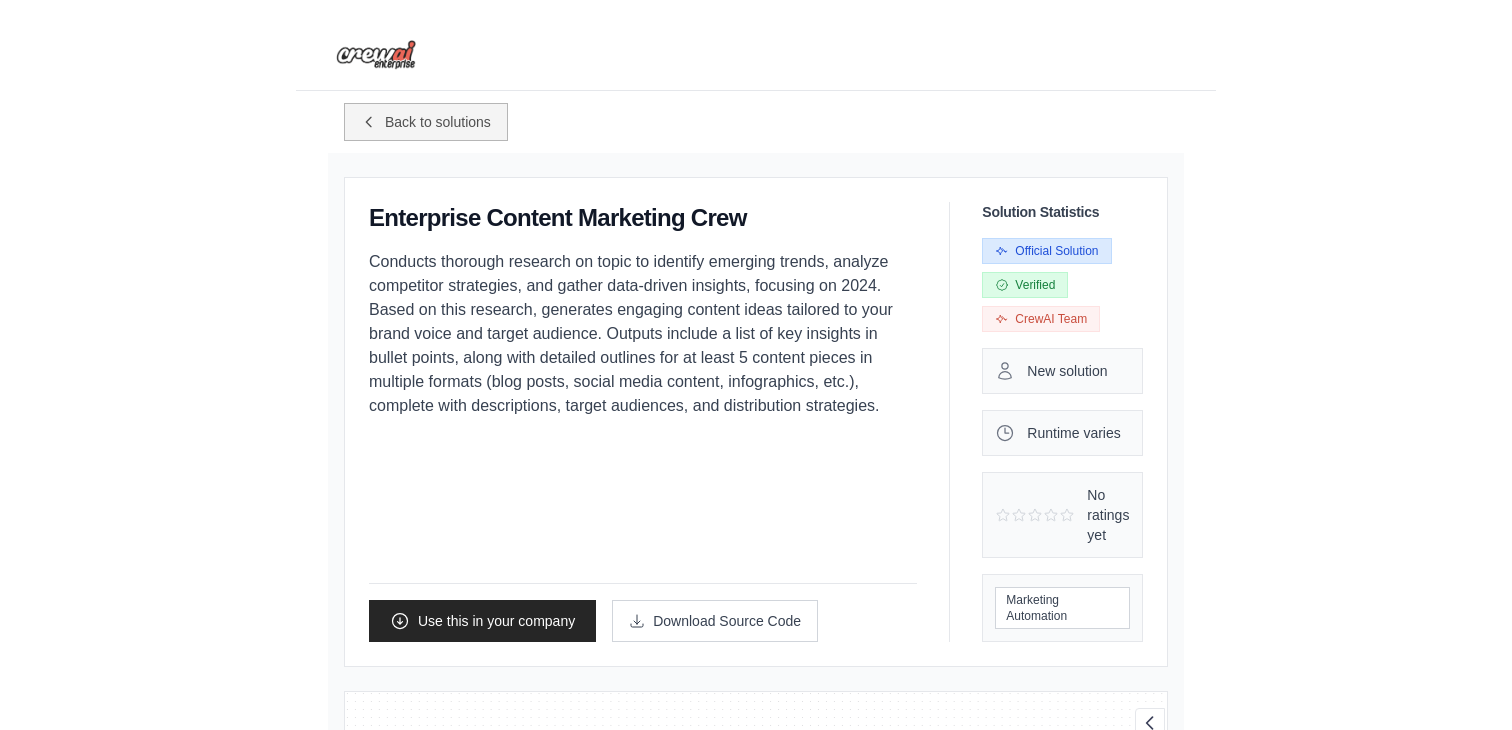 click on "Back to solutions" at bounding box center (438, 122) 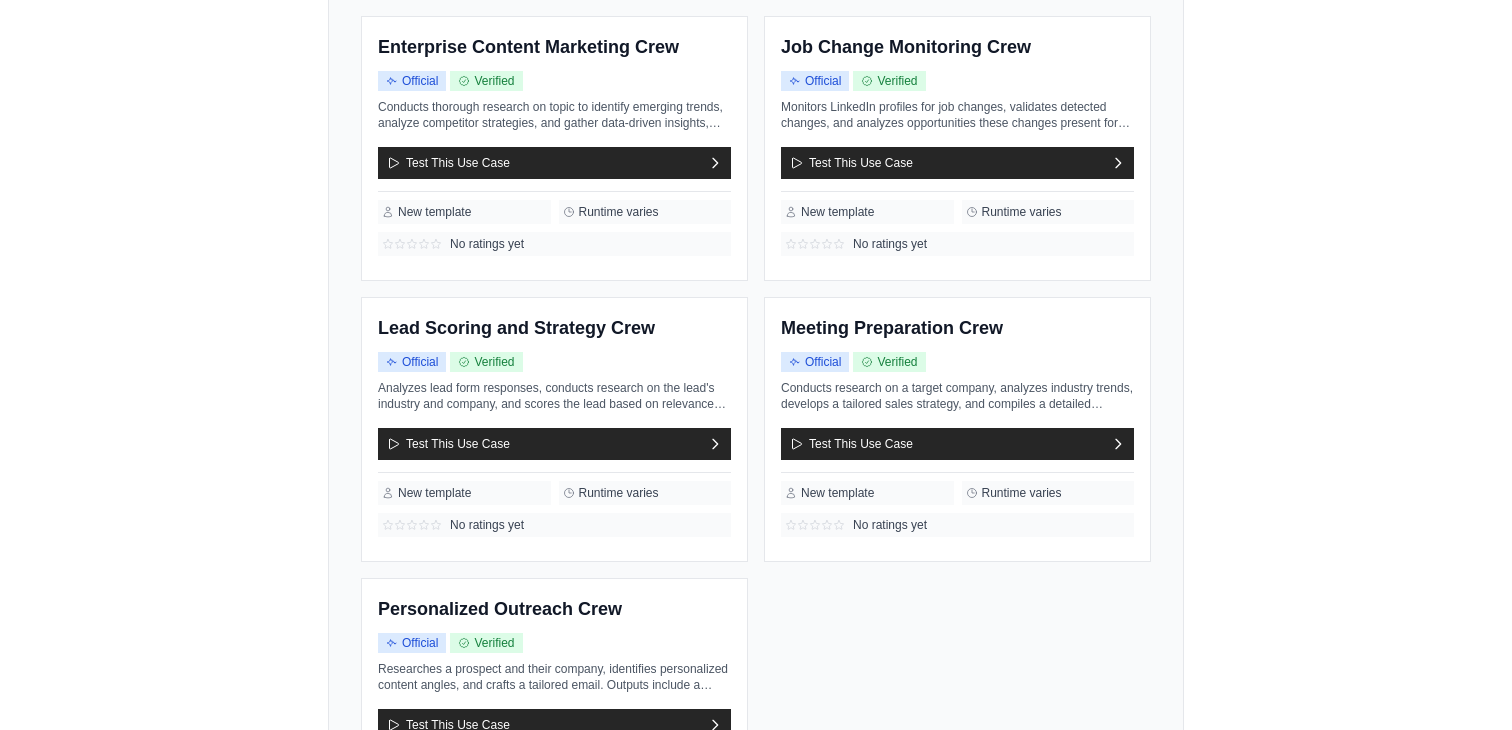 scroll, scrollTop: 0, scrollLeft: 0, axis: both 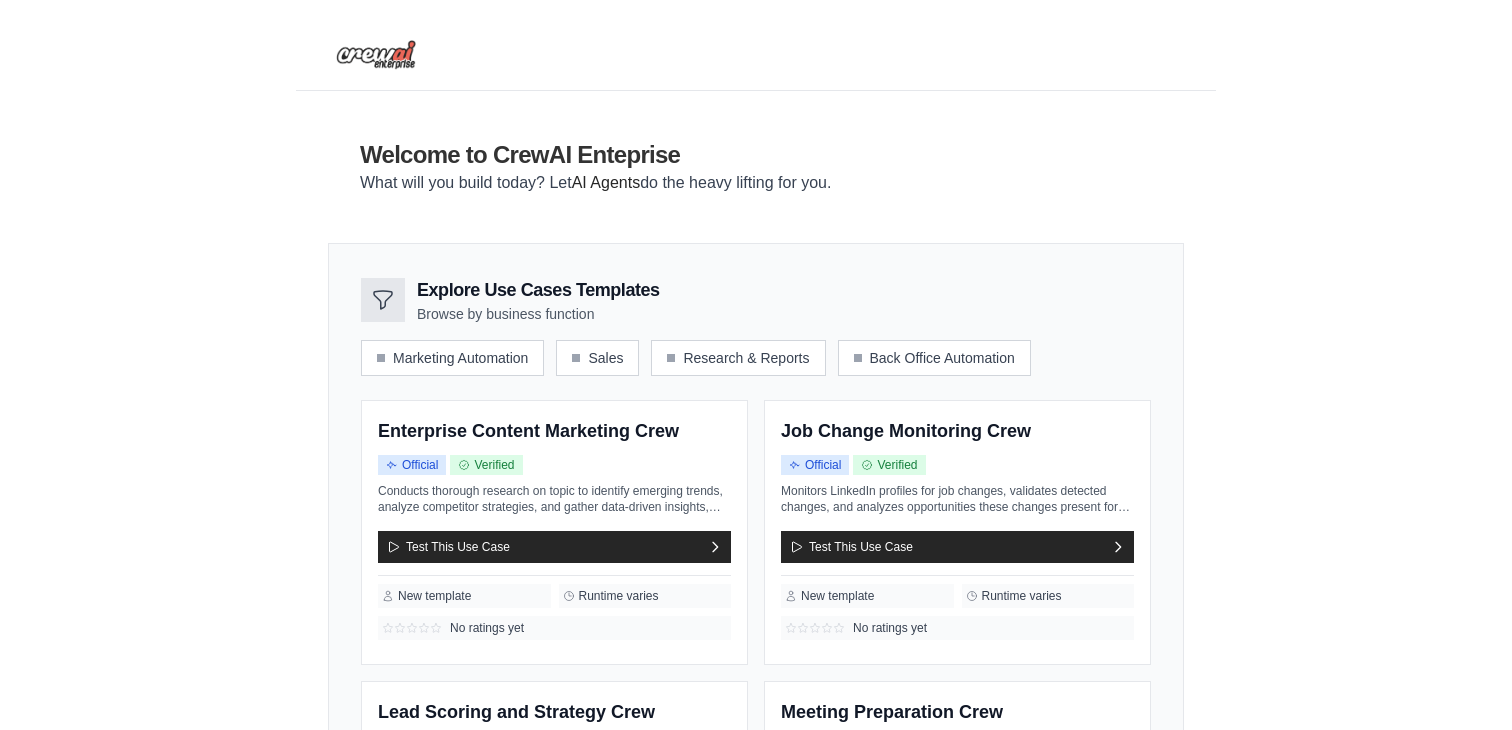 click at bounding box center [376, 55] 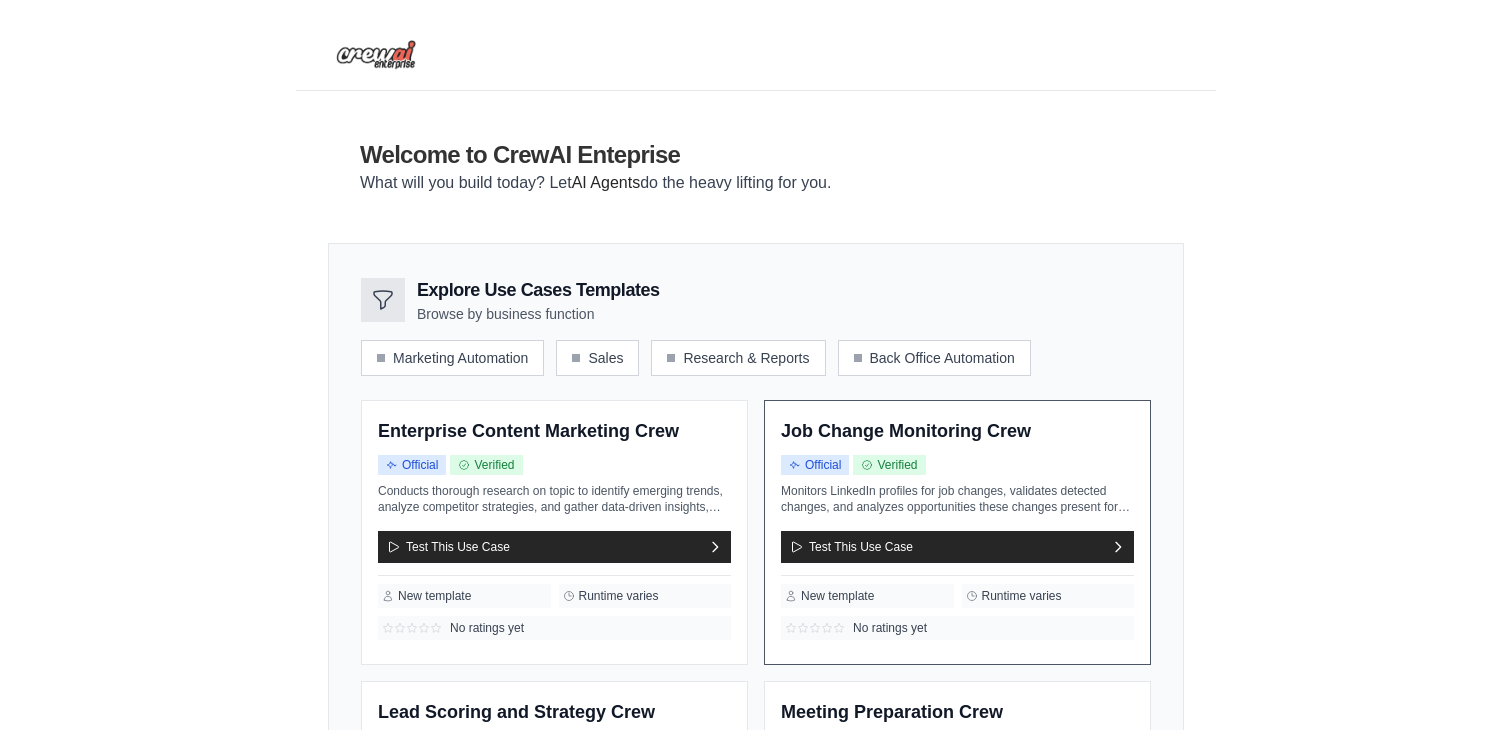 scroll, scrollTop: 671, scrollLeft: 0, axis: vertical 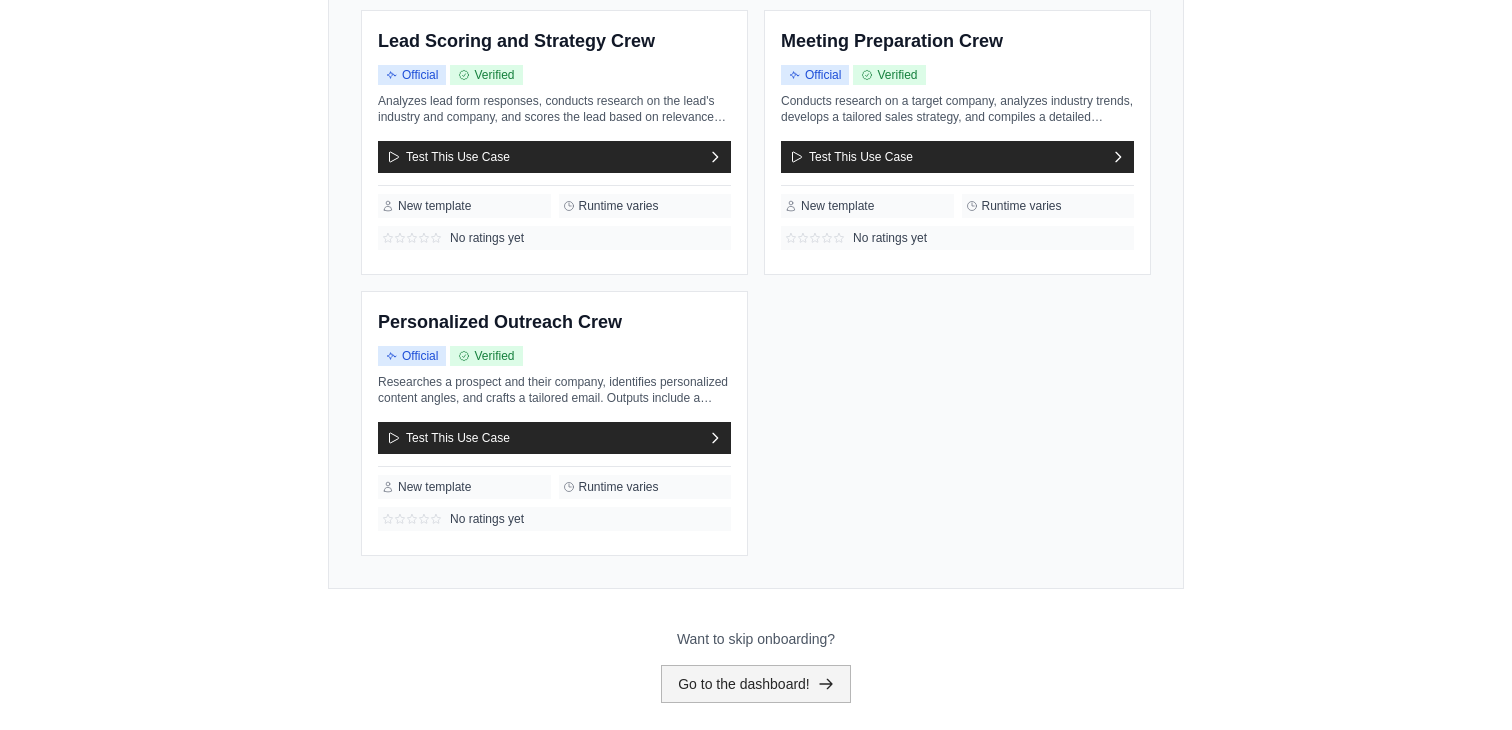 click on "Go to the dashboard!" at bounding box center [756, 684] 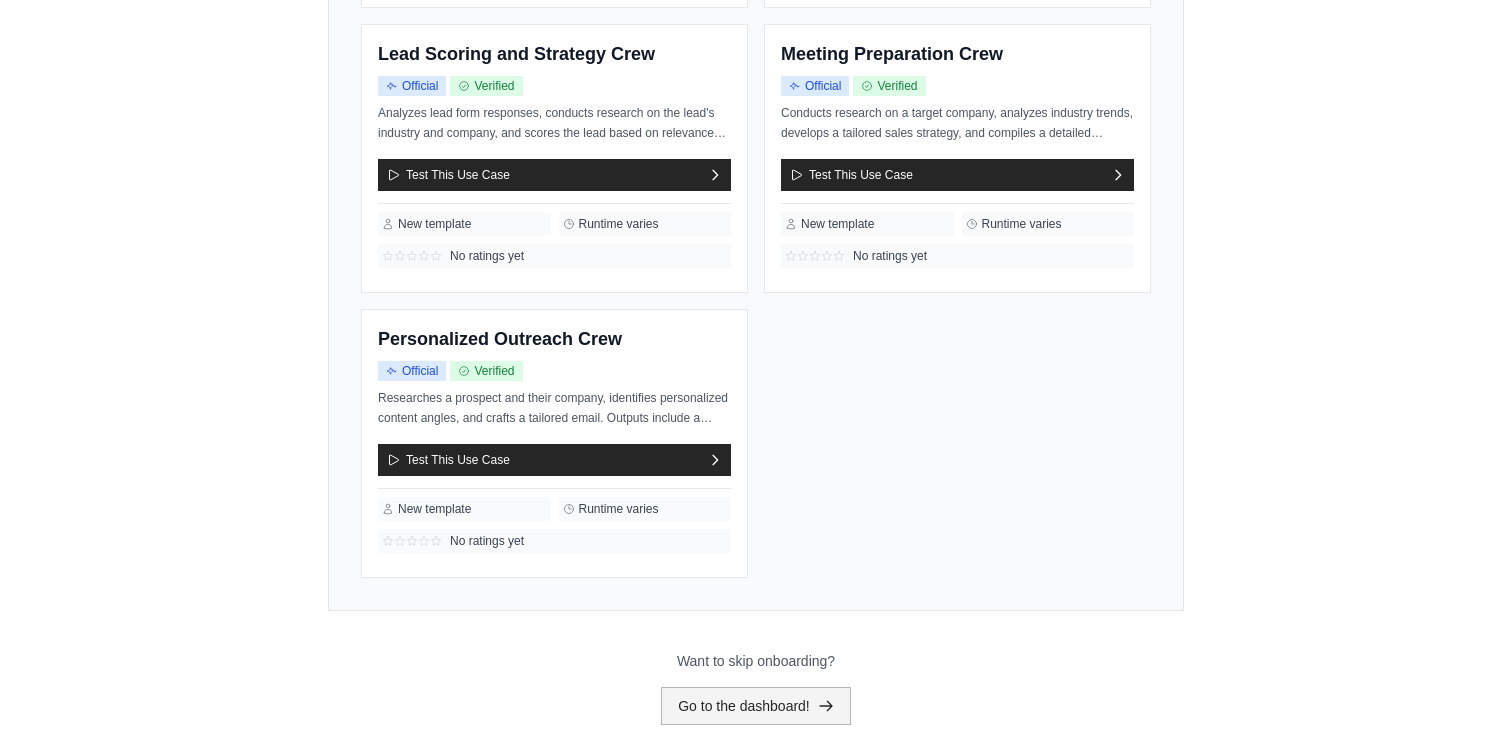 scroll, scrollTop: 0, scrollLeft: 0, axis: both 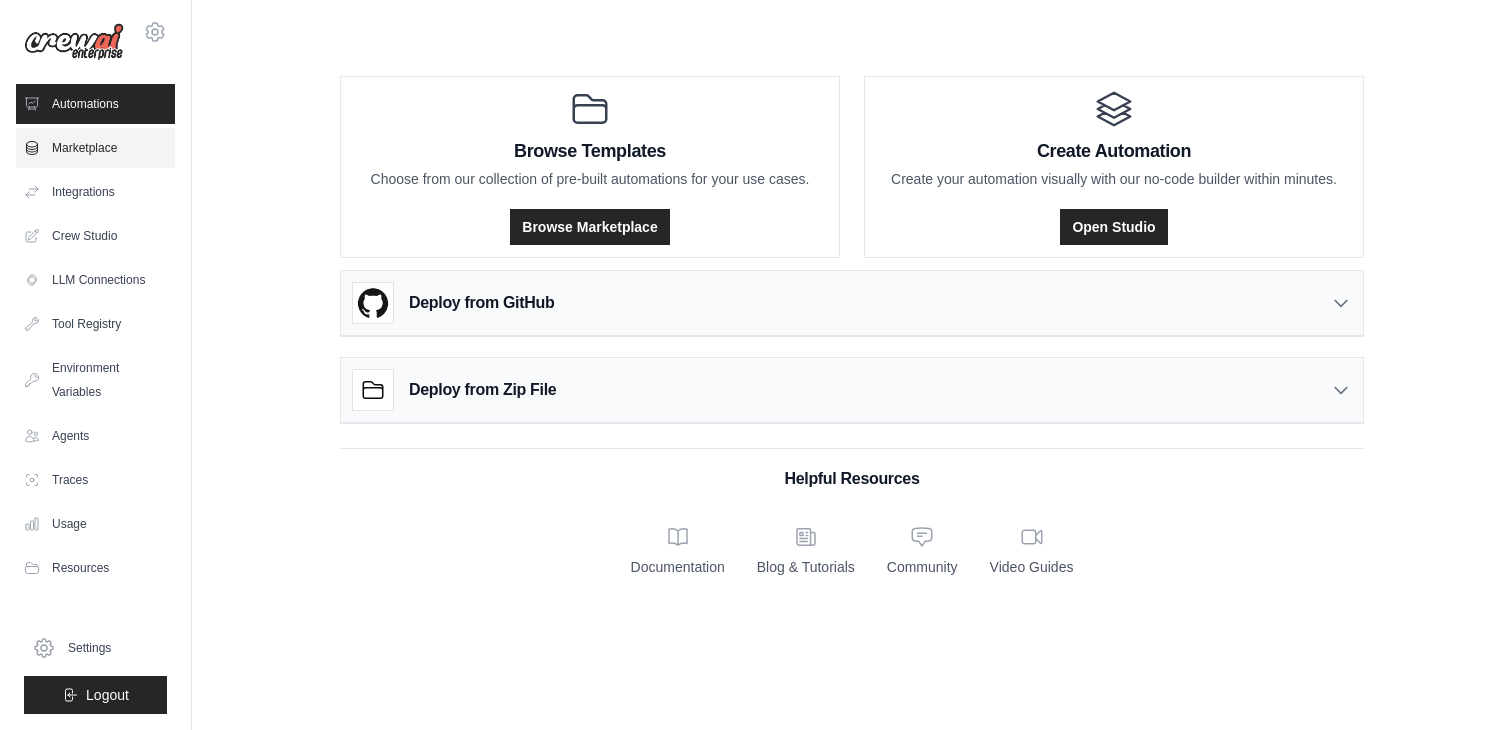 click on "Marketplace" at bounding box center (95, 148) 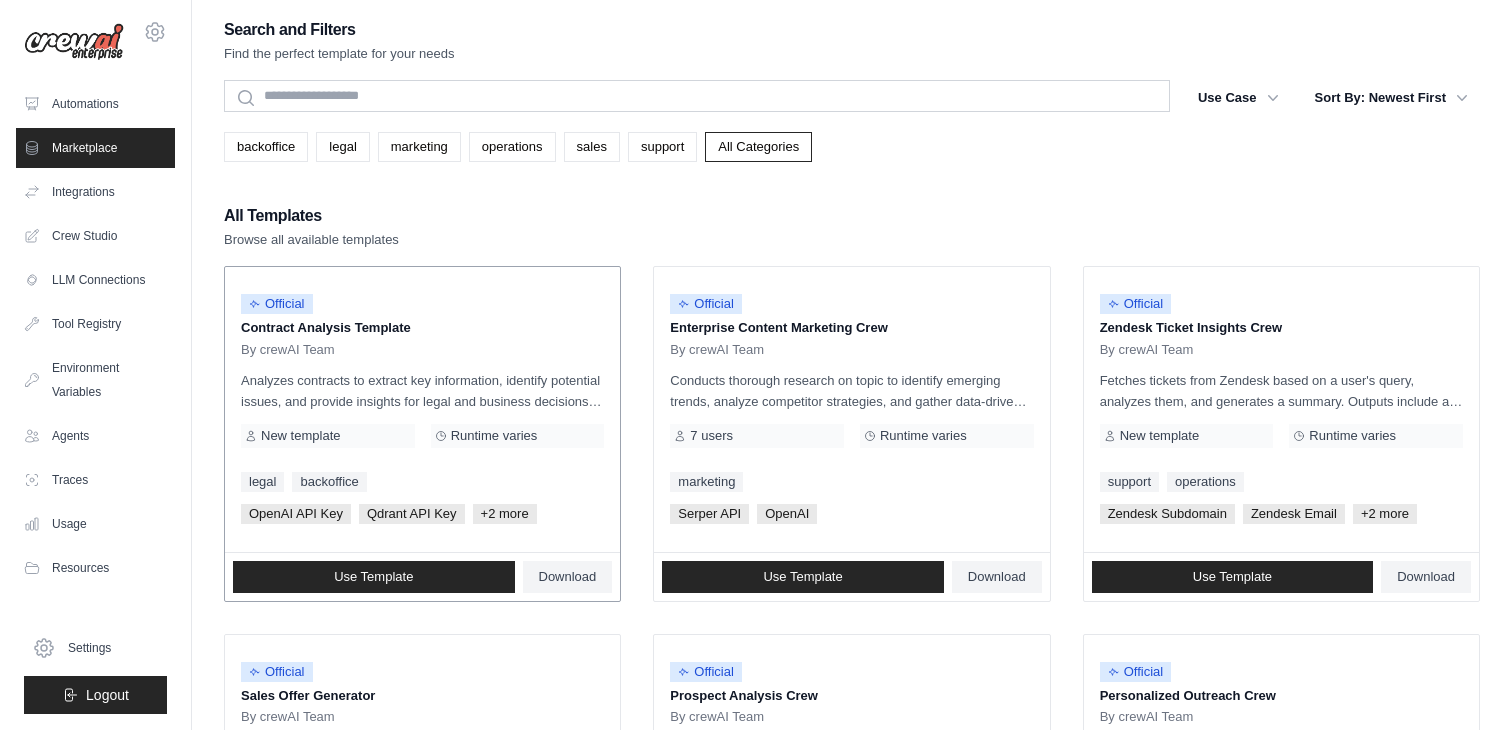 scroll, scrollTop: 0, scrollLeft: 0, axis: both 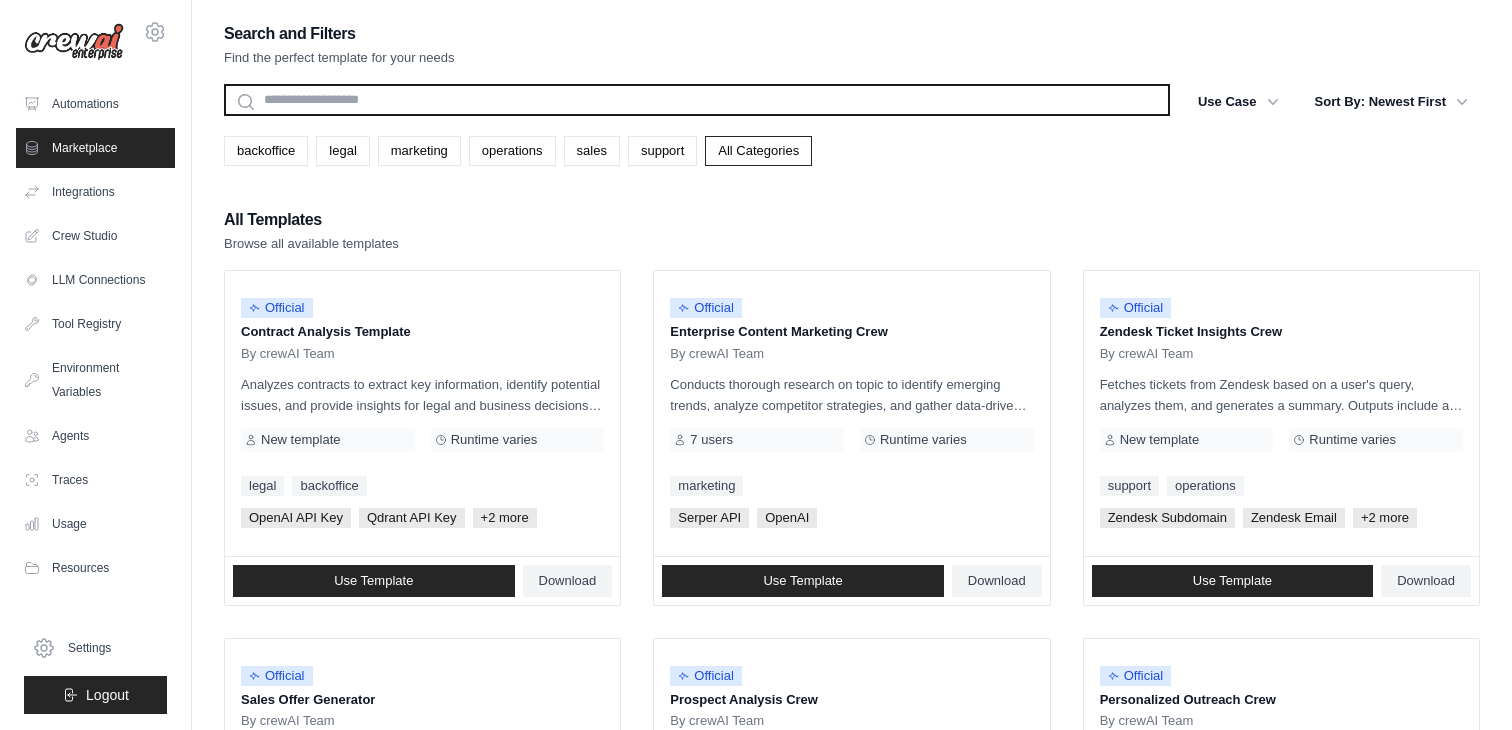click at bounding box center (697, 100) 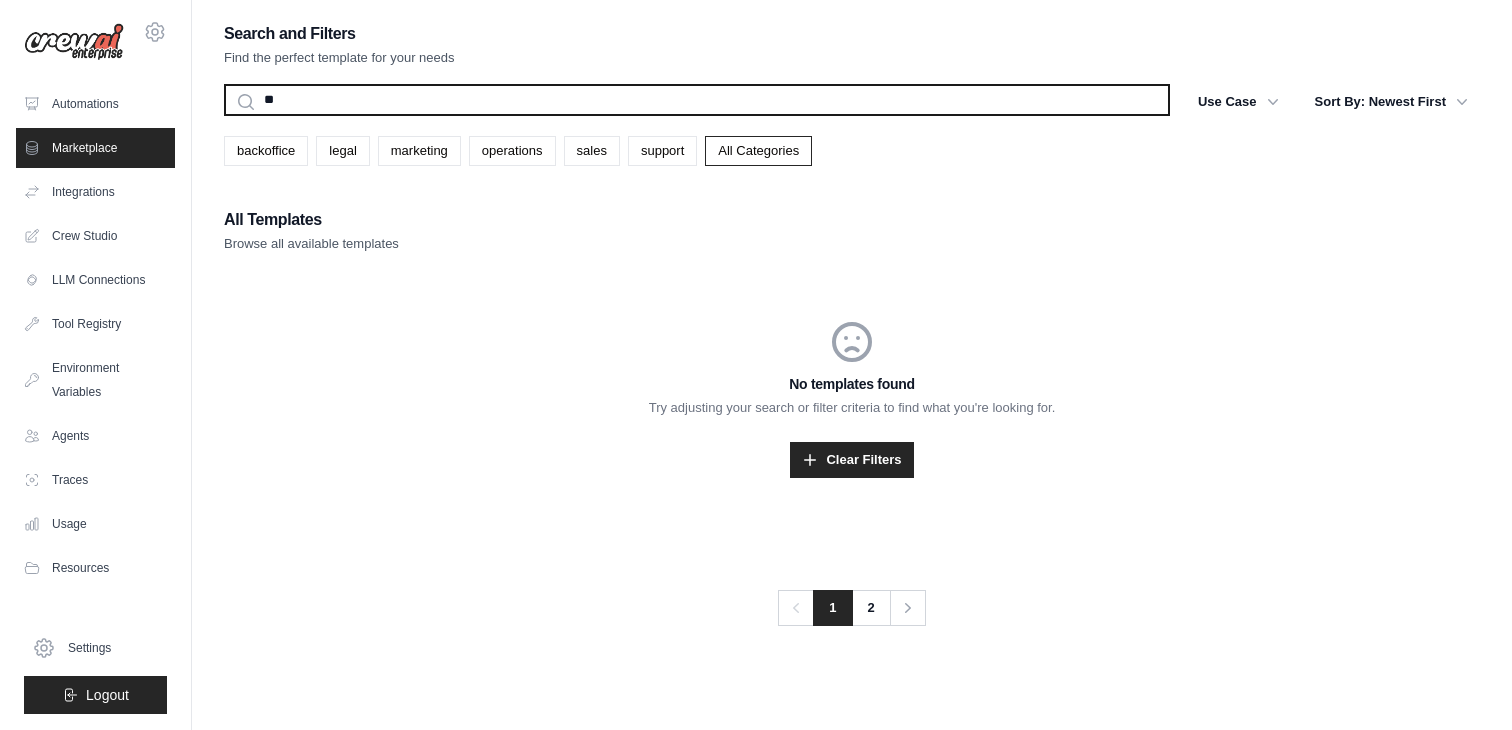 type on "*" 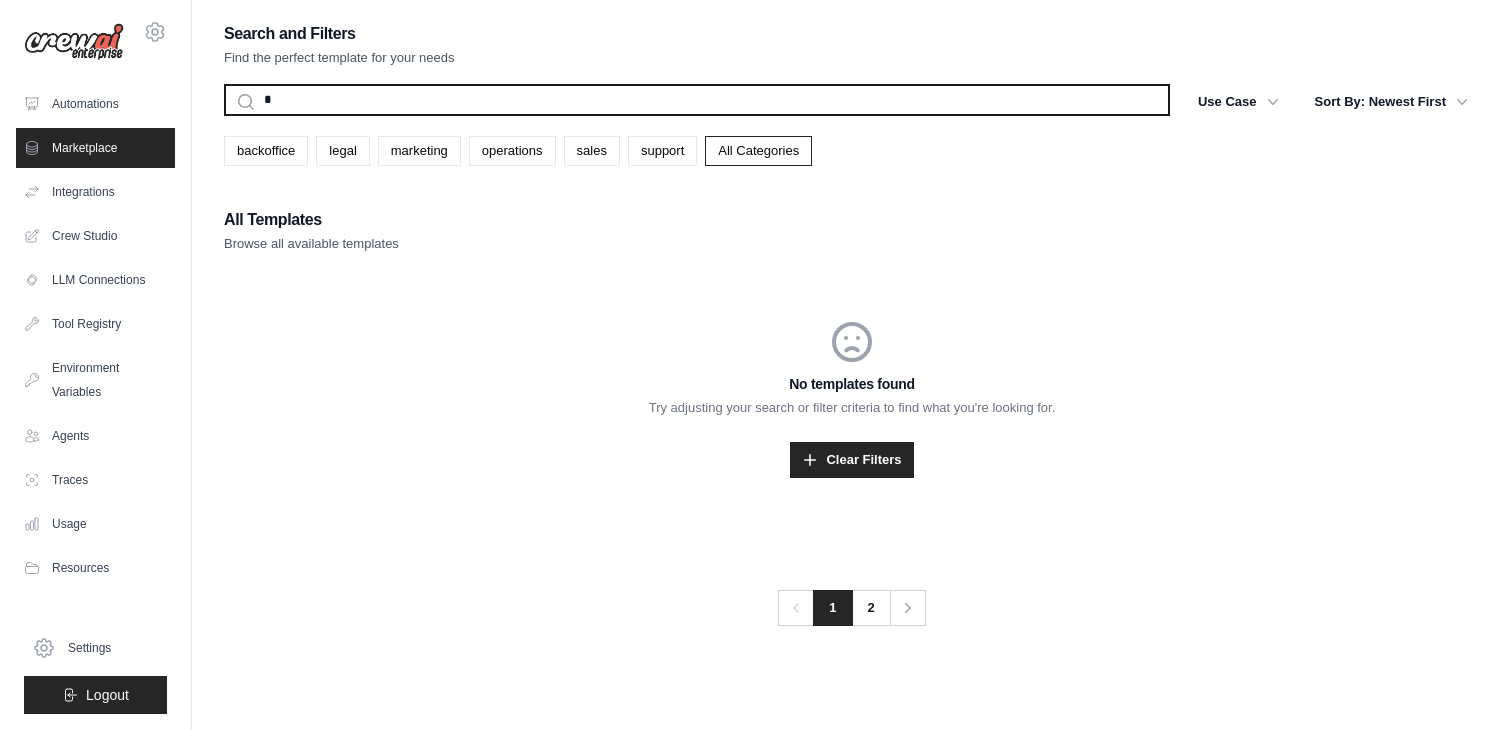 type 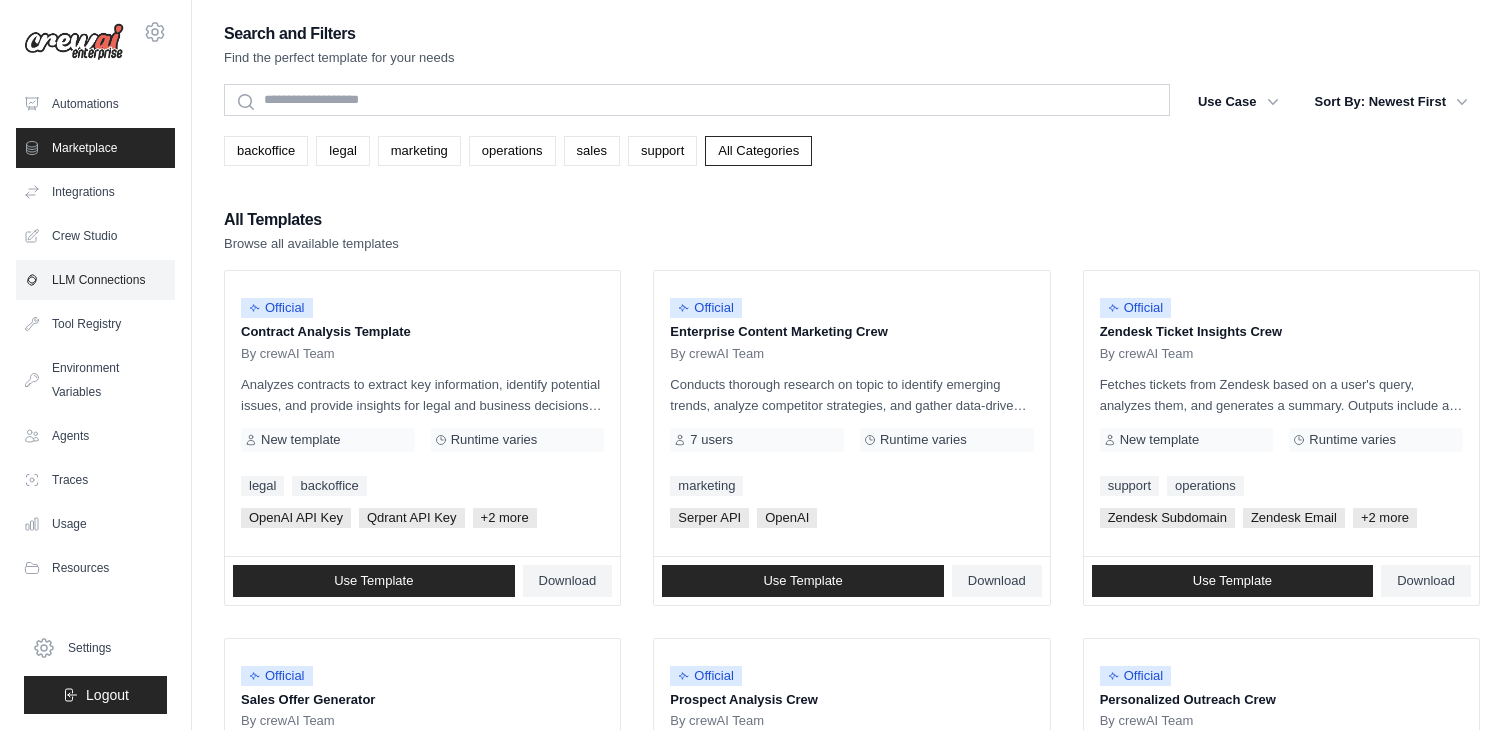 click on "LLM Connections" at bounding box center [95, 280] 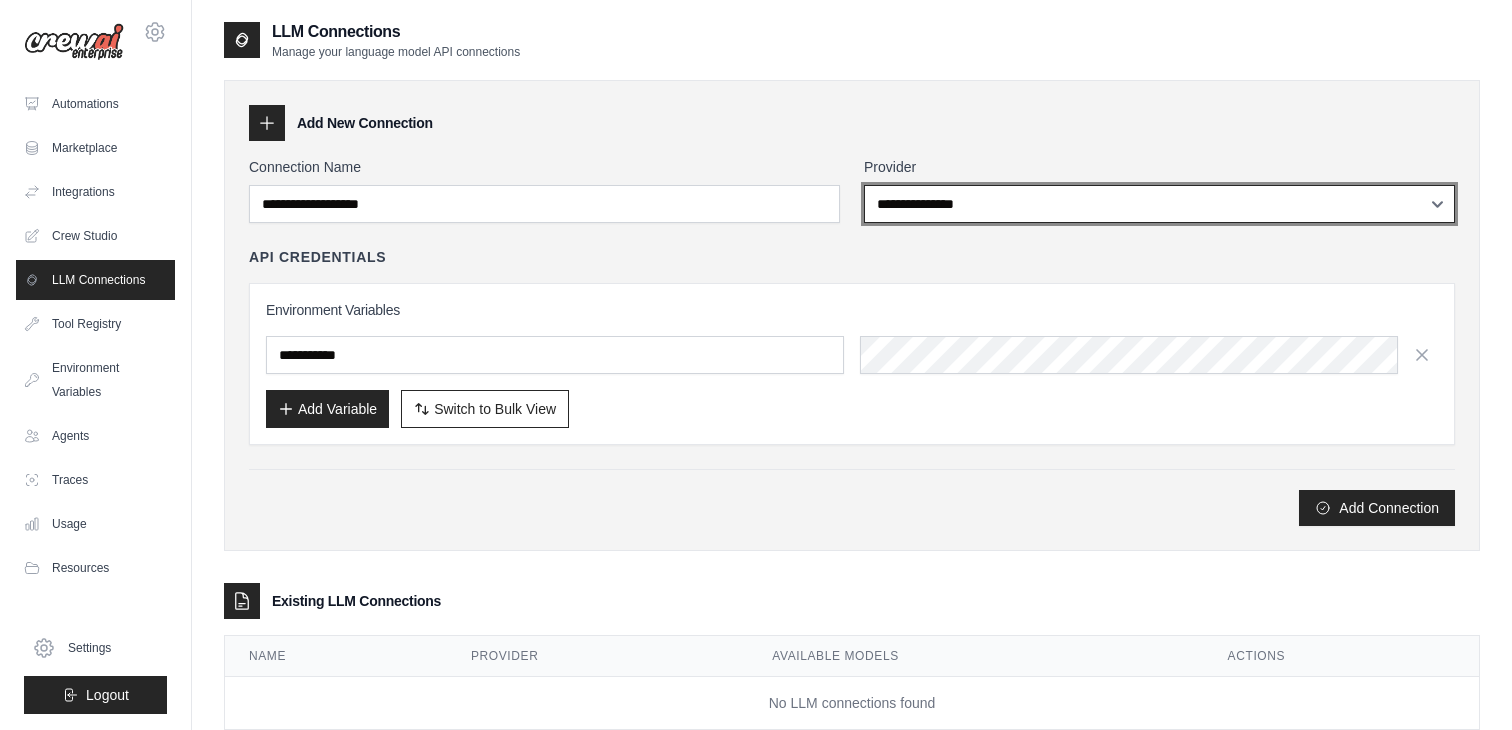 click on "**********" at bounding box center [1159, 204] 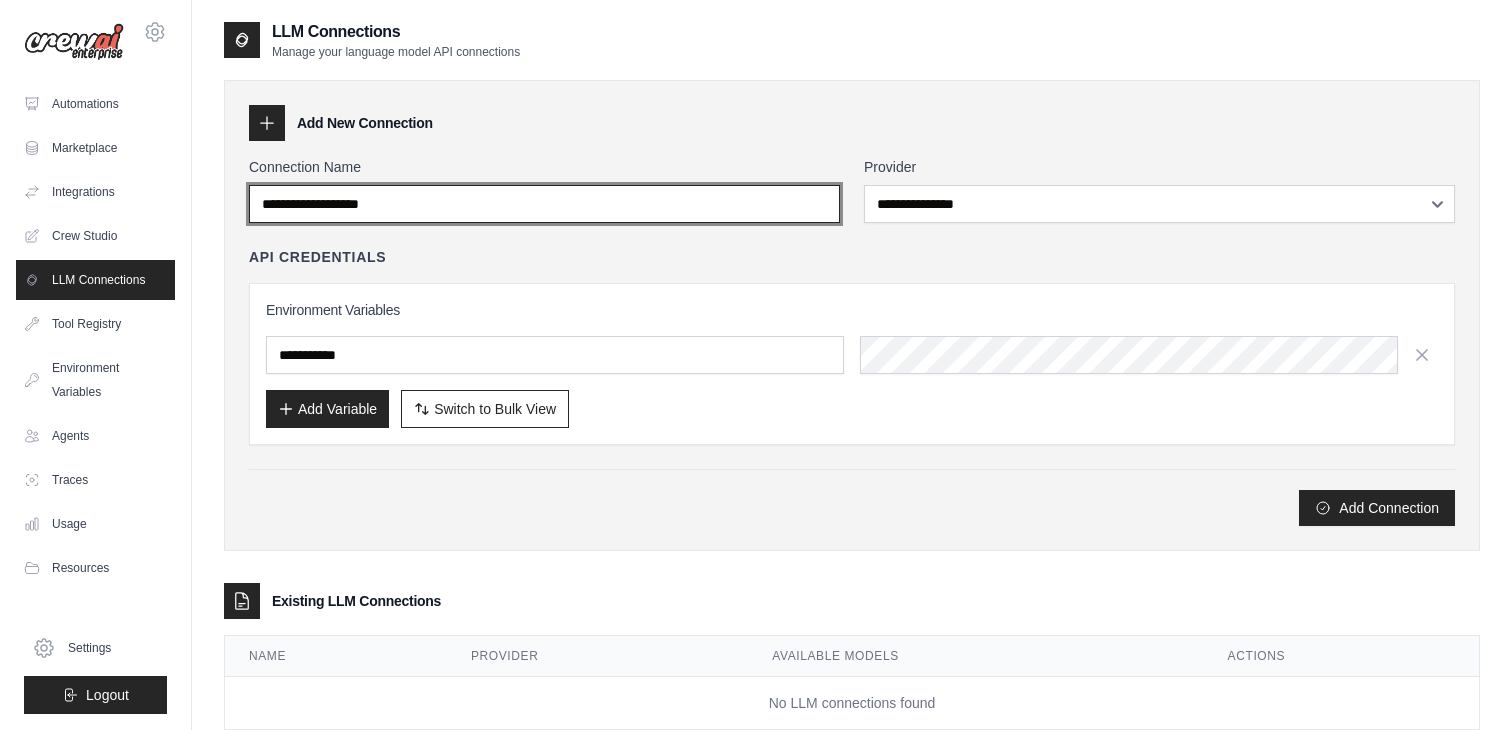 click on "Connection Name" at bounding box center [544, 204] 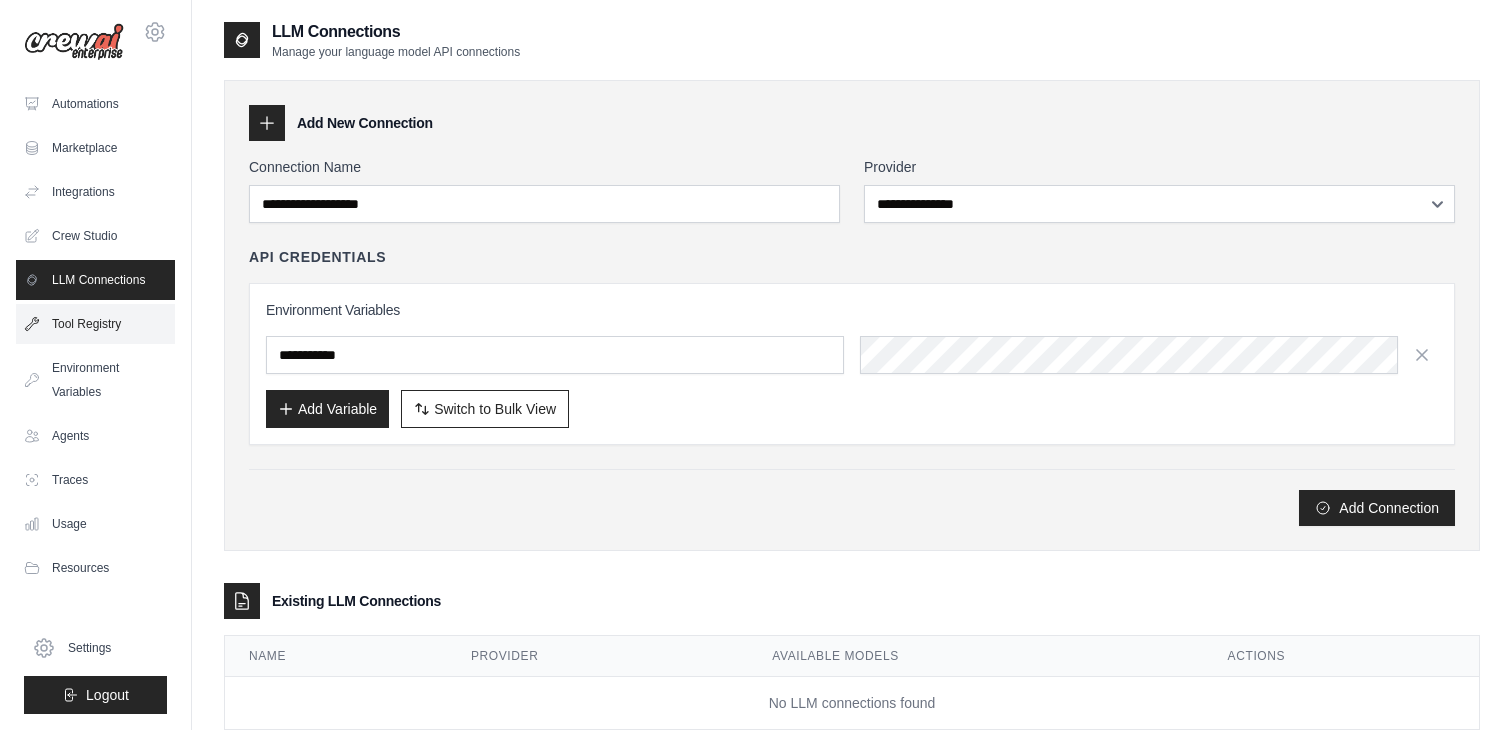 click on "Tool Registry" at bounding box center (95, 324) 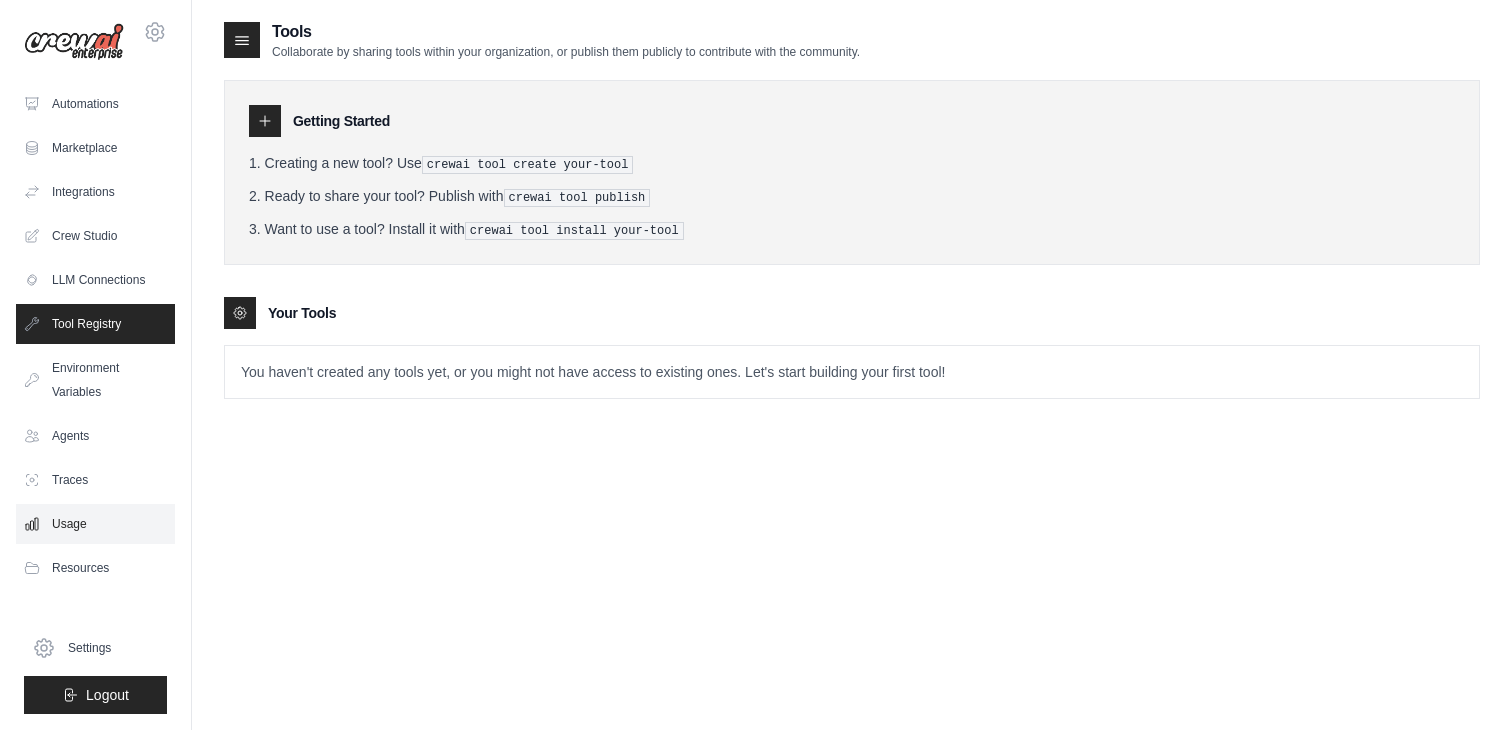 click on "Usage" at bounding box center [95, 524] 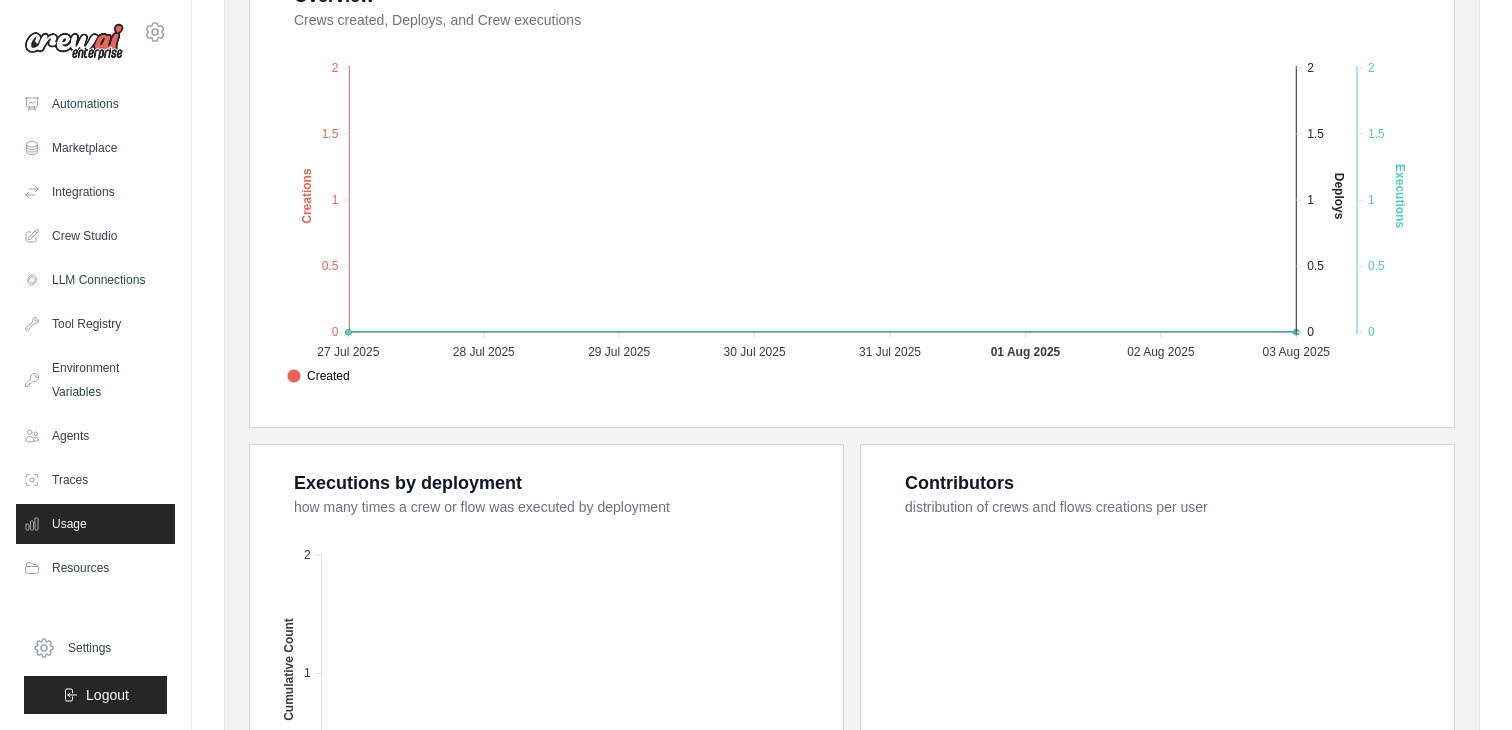 scroll, scrollTop: 424, scrollLeft: 0, axis: vertical 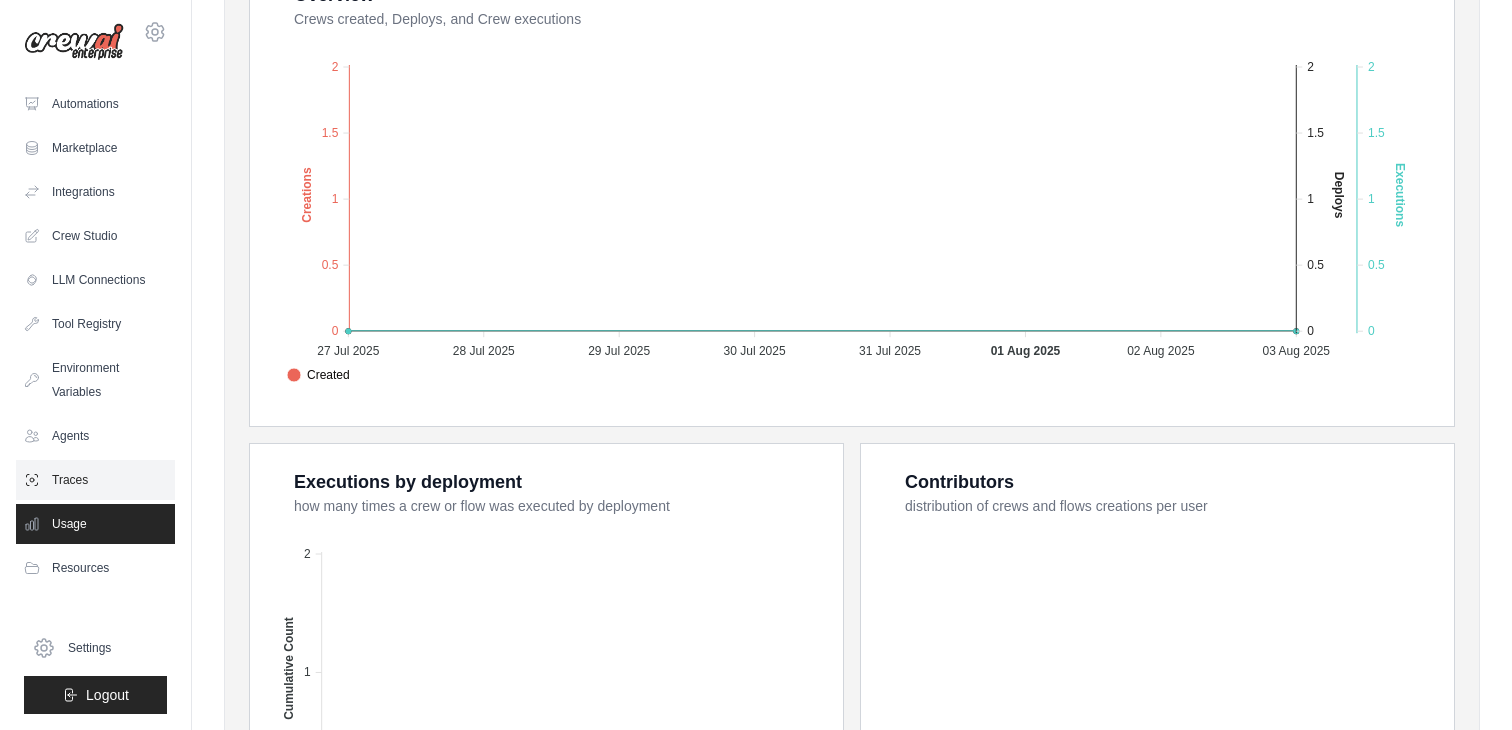 click on "Traces" at bounding box center (95, 480) 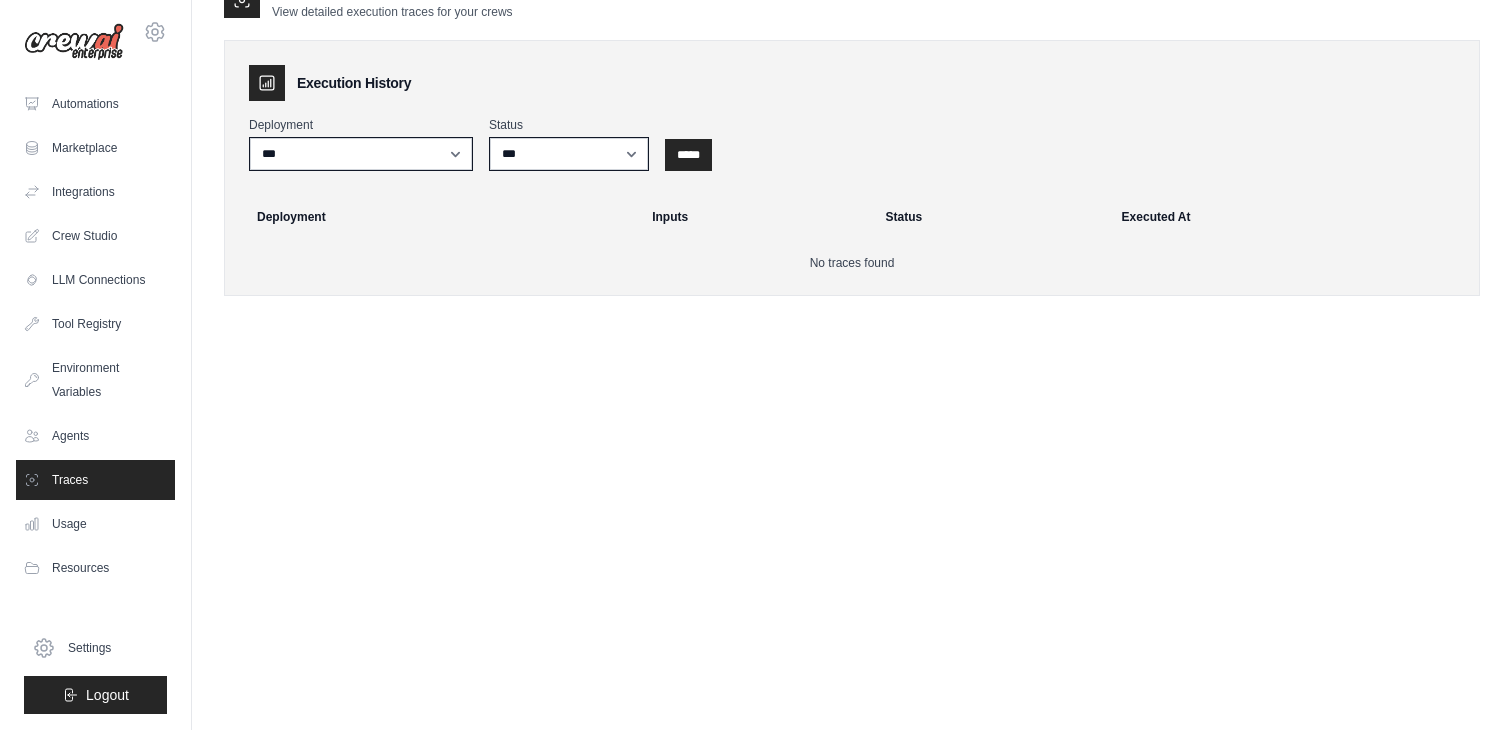 scroll, scrollTop: 0, scrollLeft: 0, axis: both 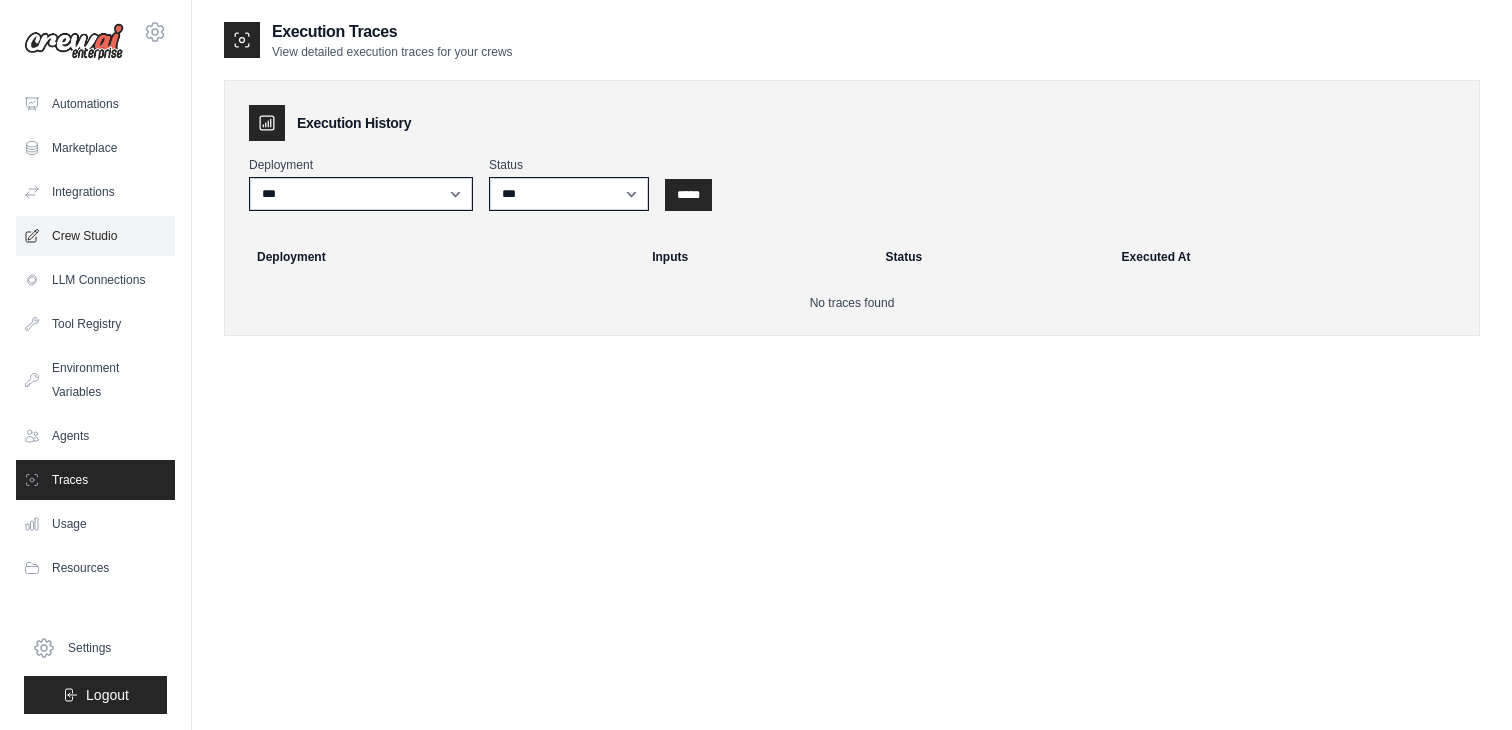 click on "Crew Studio" at bounding box center [95, 236] 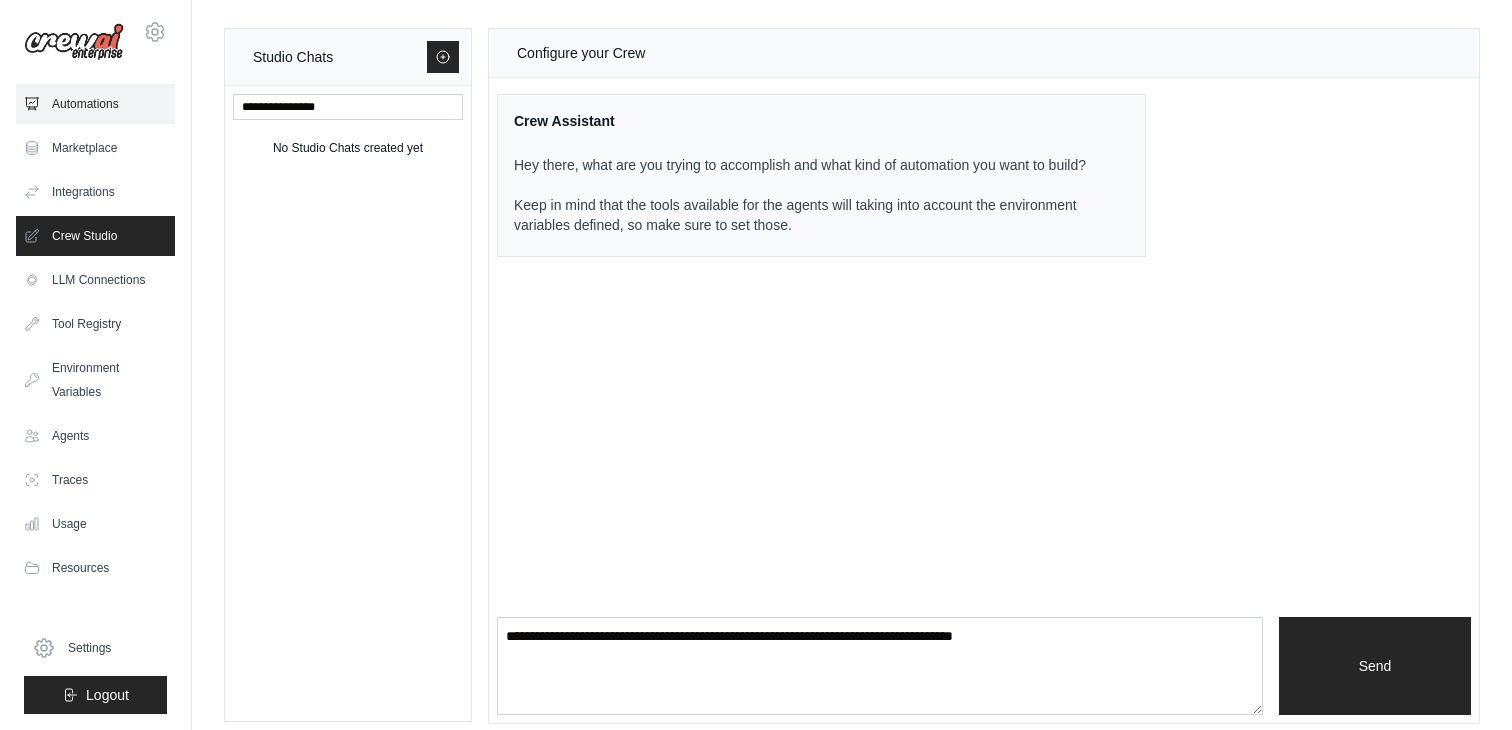 click on "Automations" at bounding box center [95, 104] 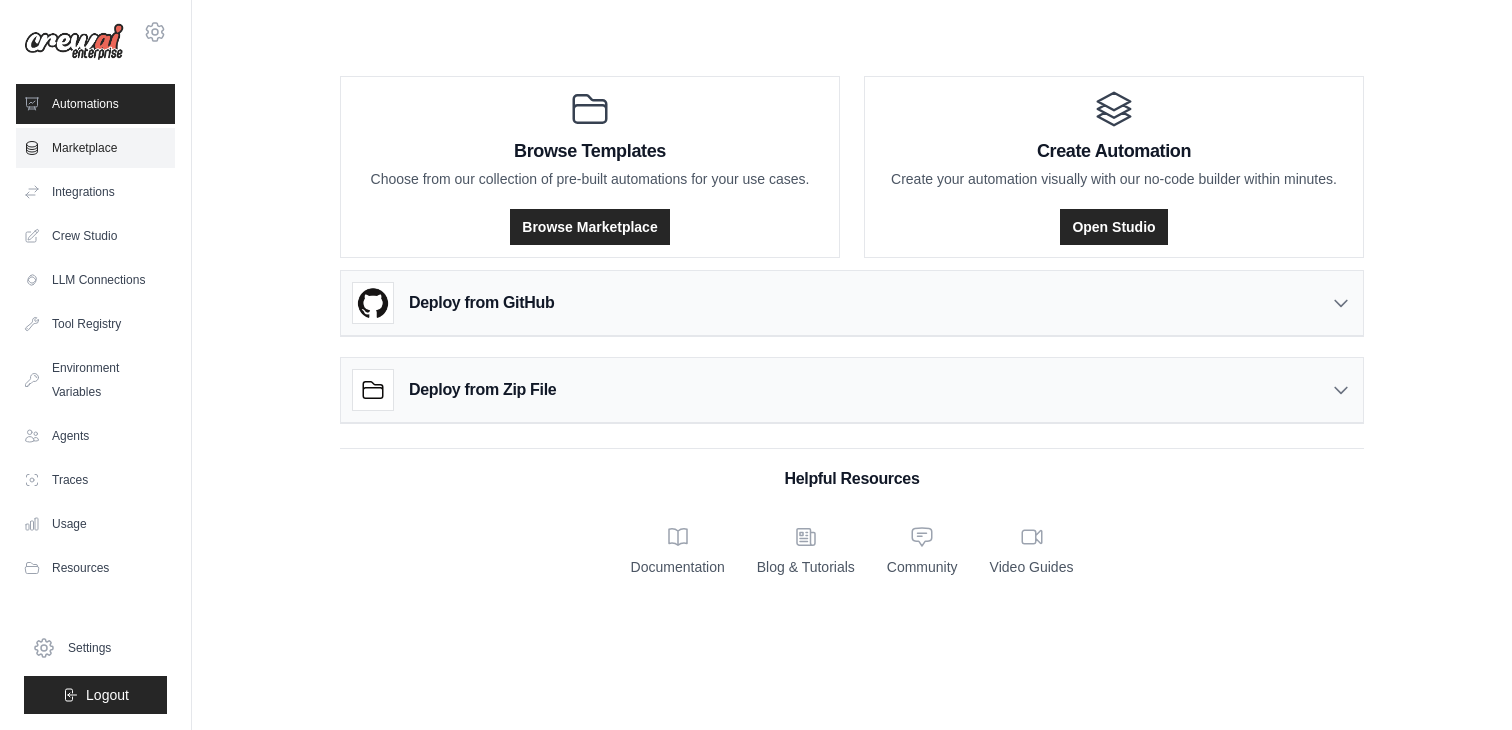click on "Marketplace" at bounding box center (95, 148) 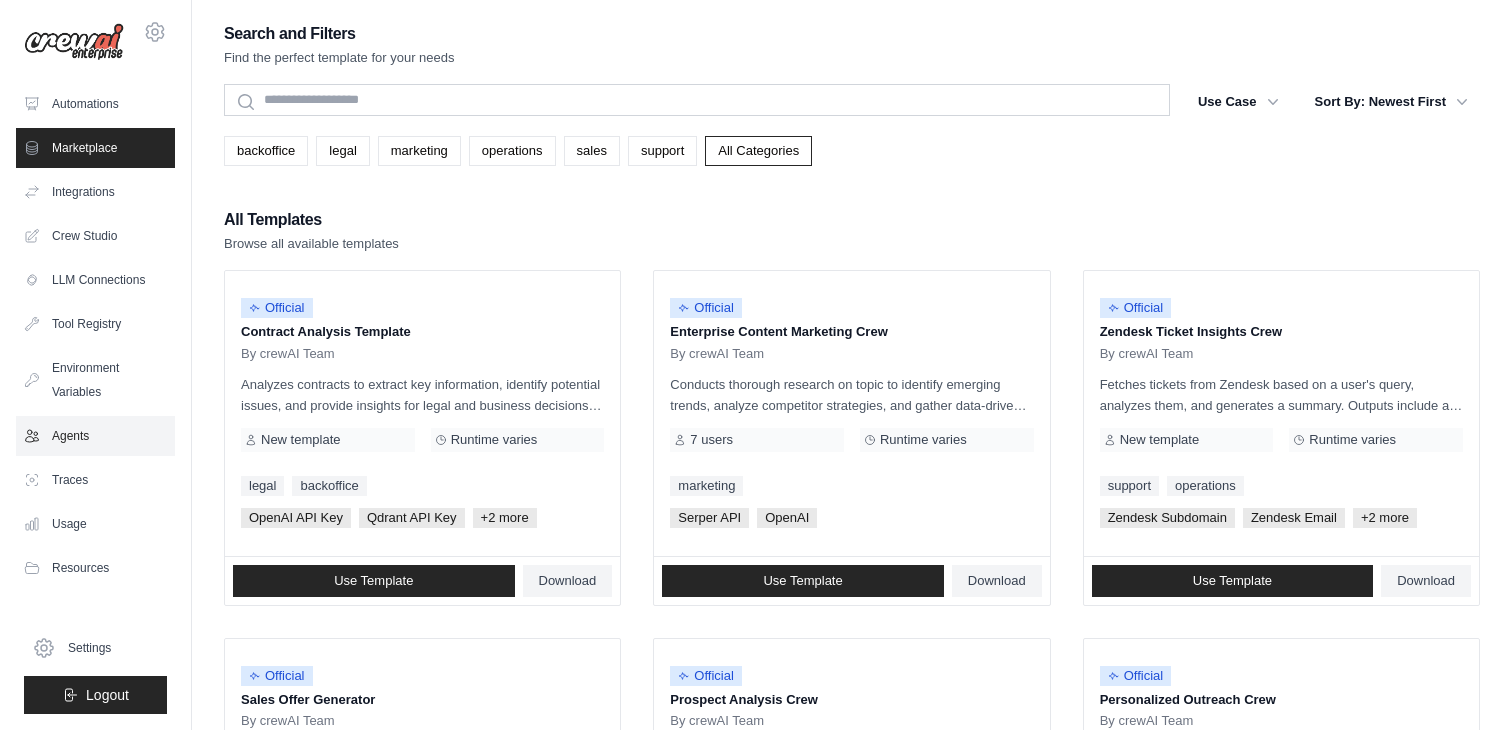 click on "Agents" at bounding box center [95, 436] 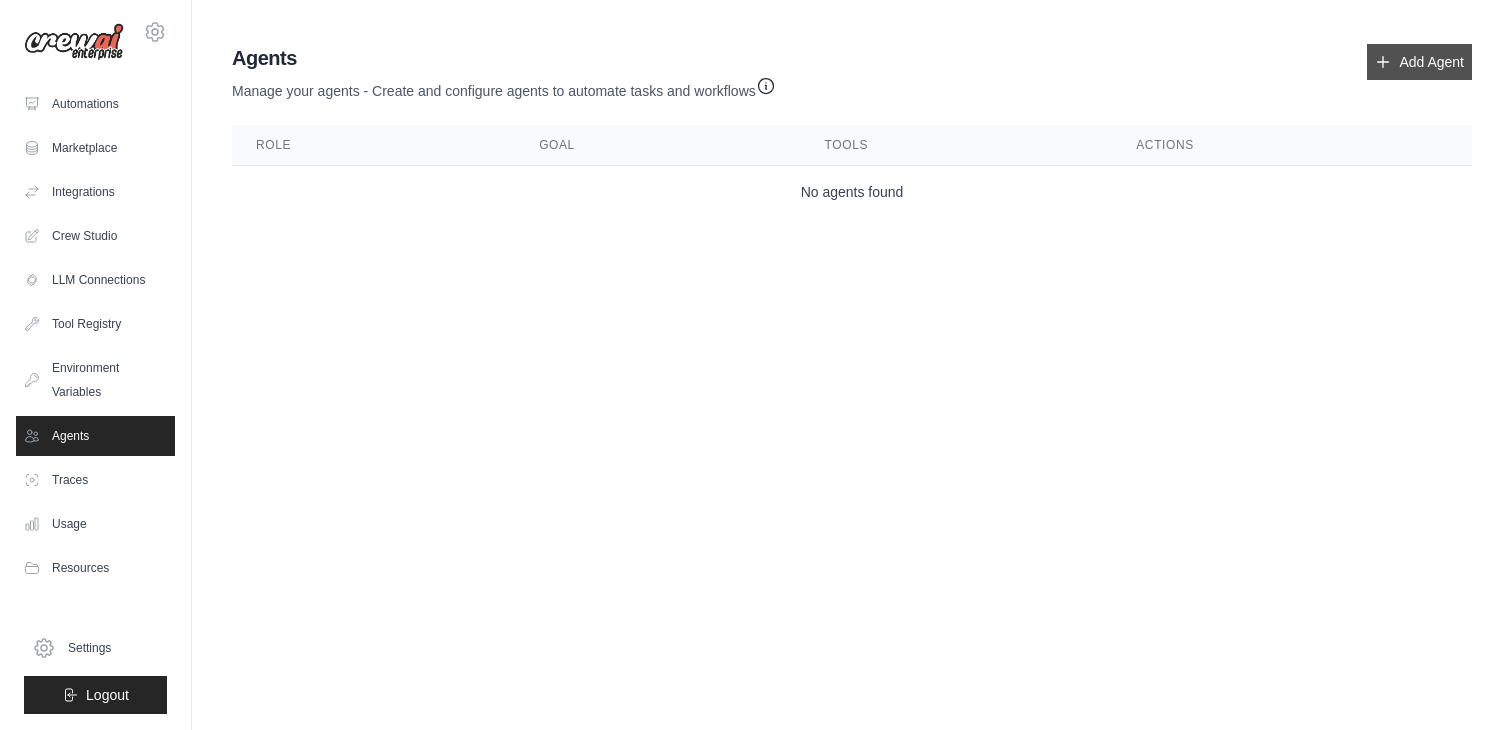 click on "Add Agent" at bounding box center [1419, 62] 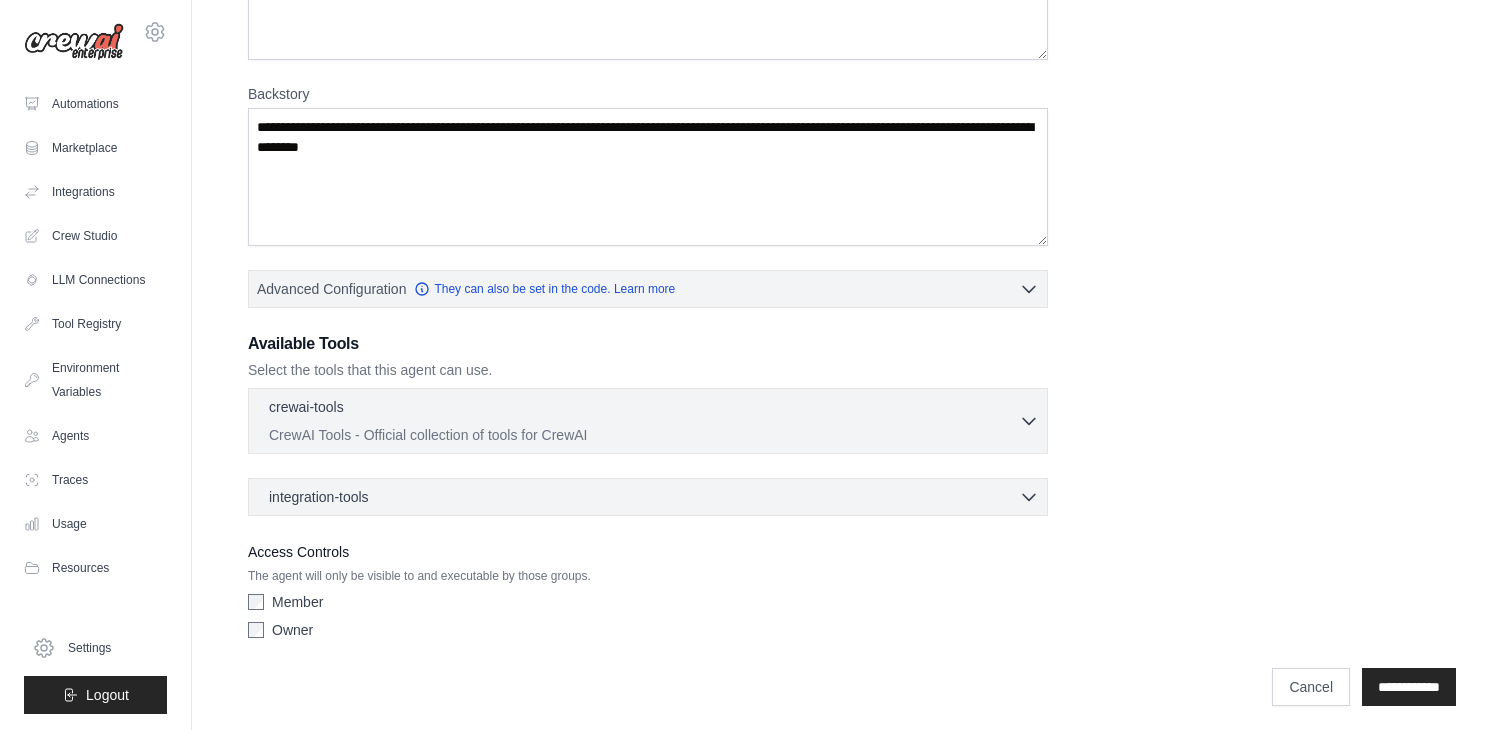 scroll, scrollTop: 253, scrollLeft: 0, axis: vertical 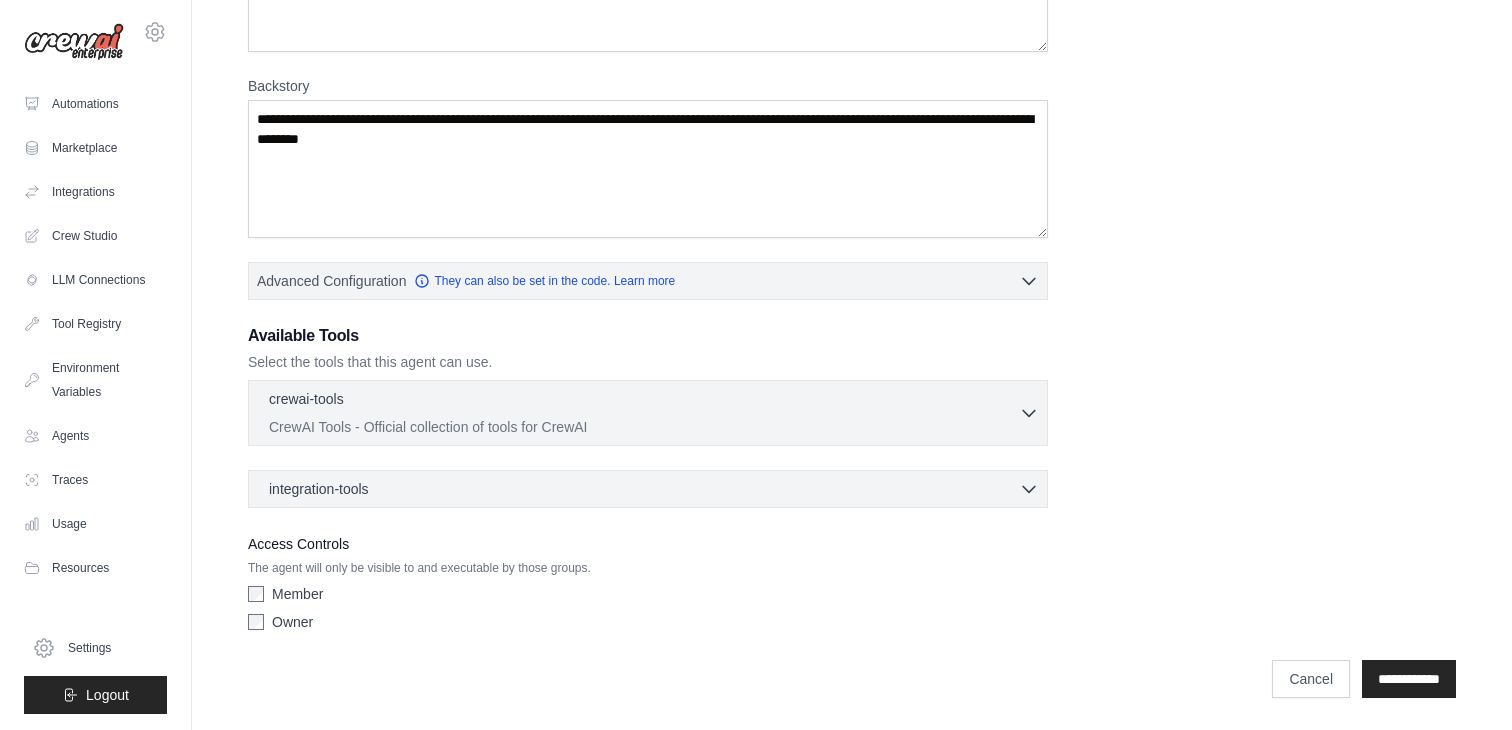 click on "integration-tools
0 selected
Gmail Google Sheets Notion" at bounding box center (648, 489) 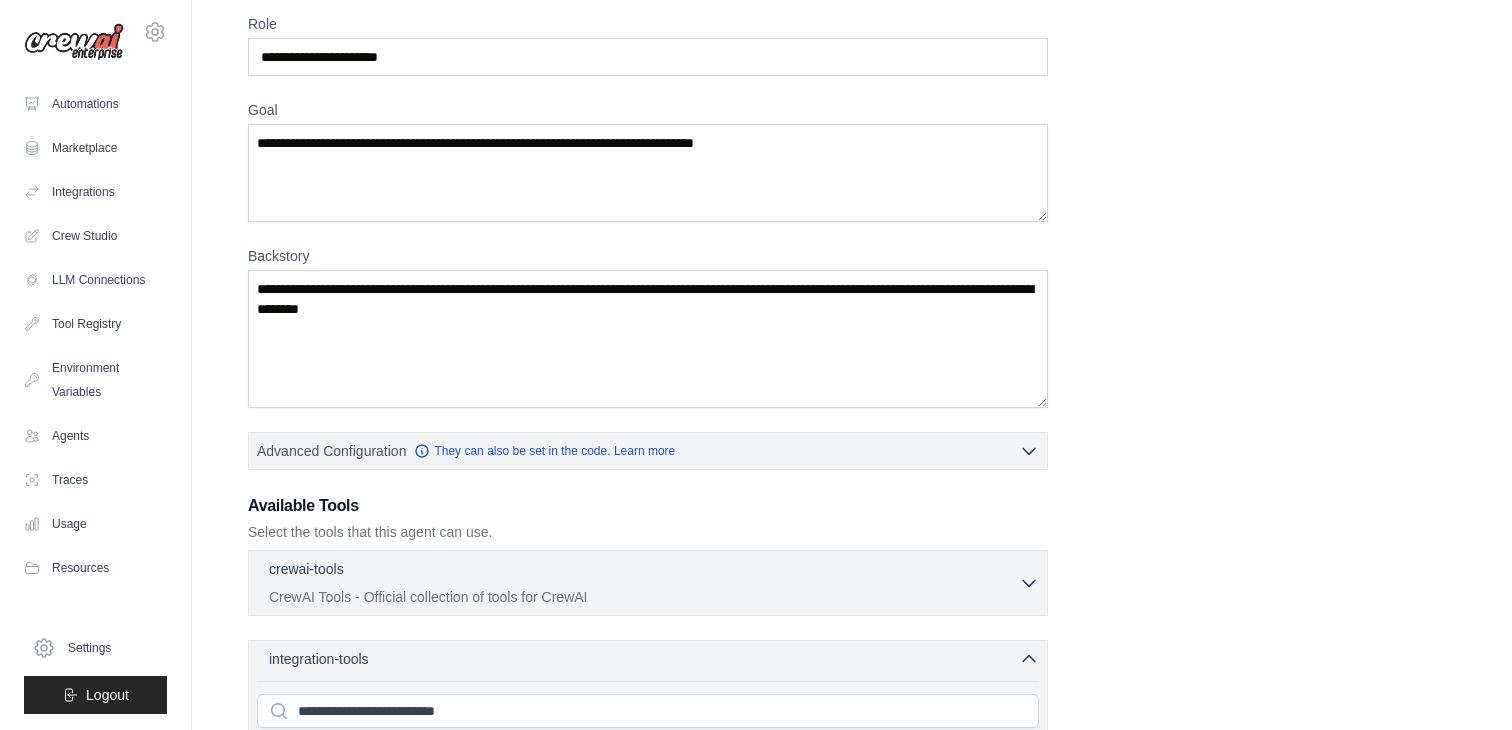 scroll, scrollTop: 159, scrollLeft: 0, axis: vertical 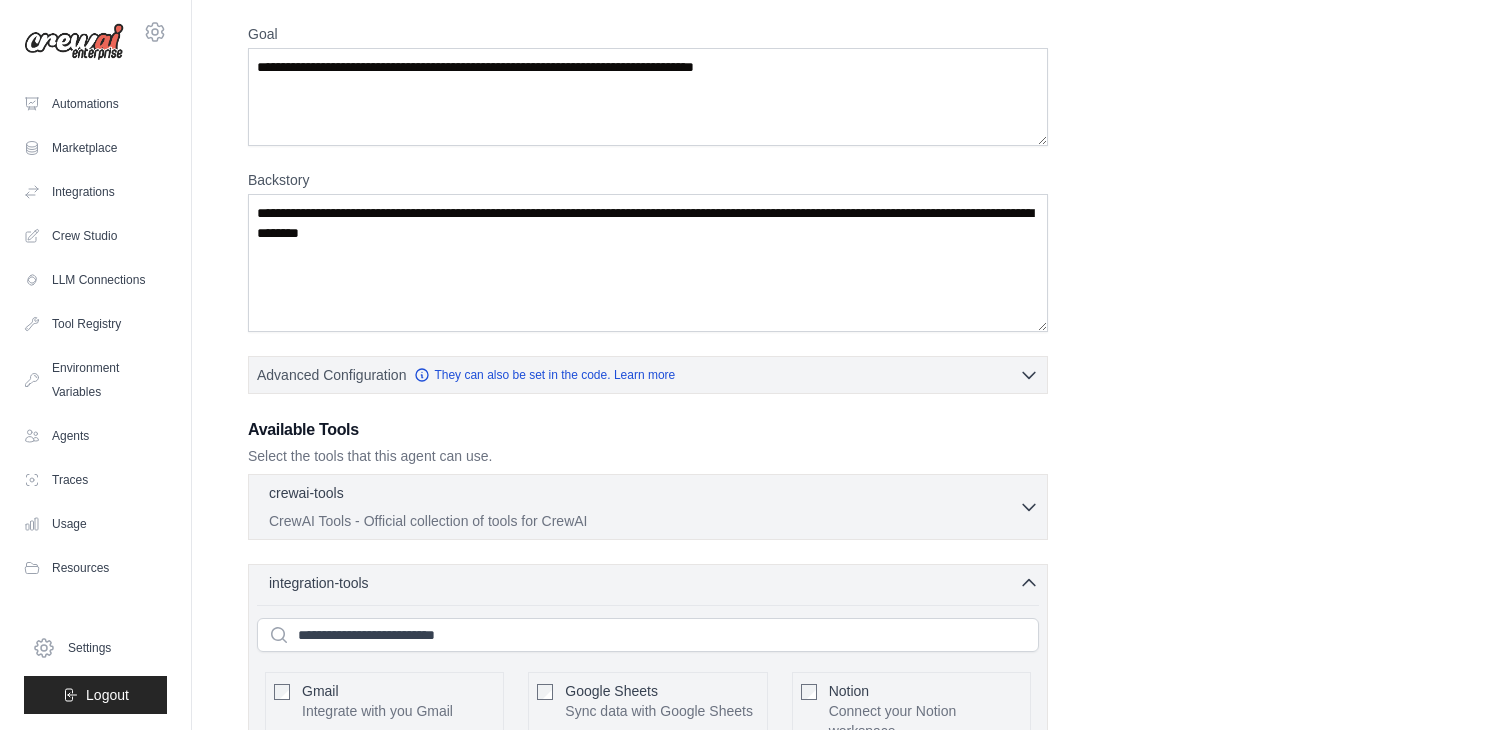 click on "crewai-tools
0 selected" at bounding box center [644, 495] 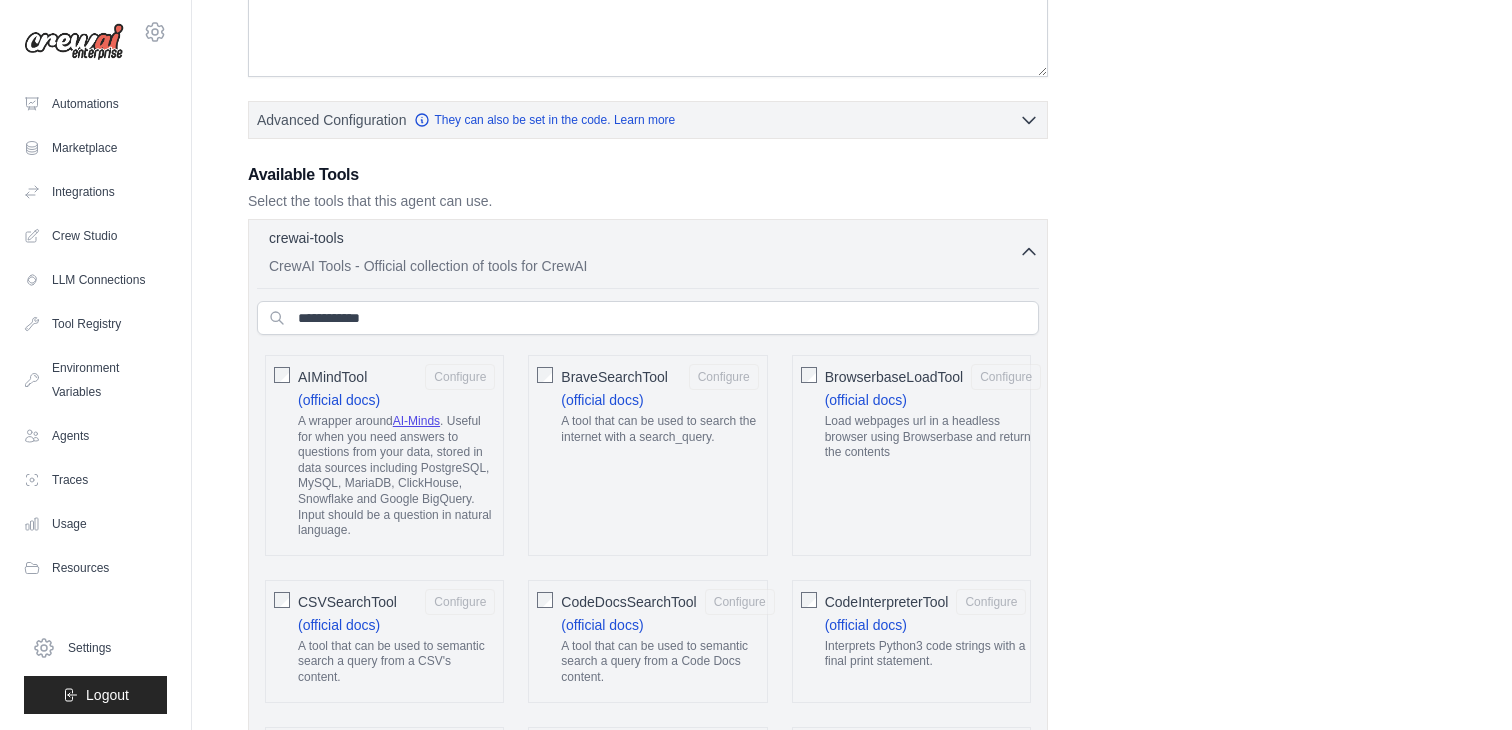 scroll, scrollTop: 0, scrollLeft: 0, axis: both 